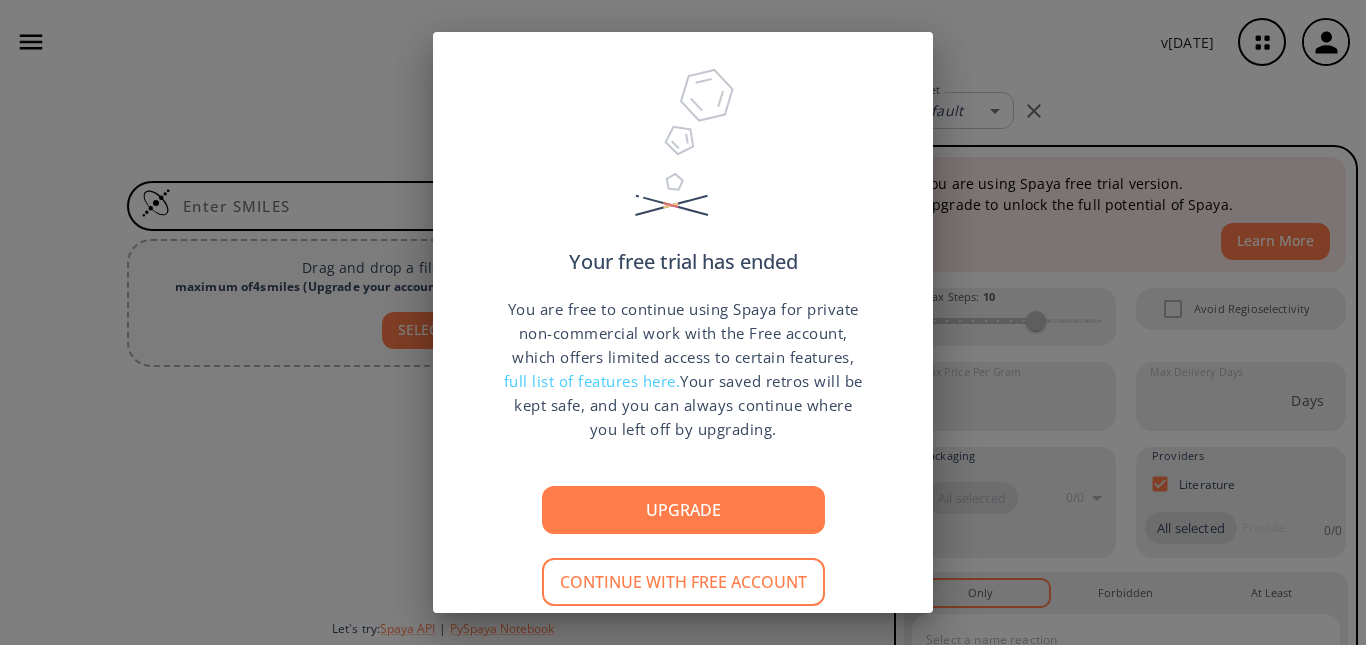 scroll, scrollTop: 0, scrollLeft: 0, axis: both 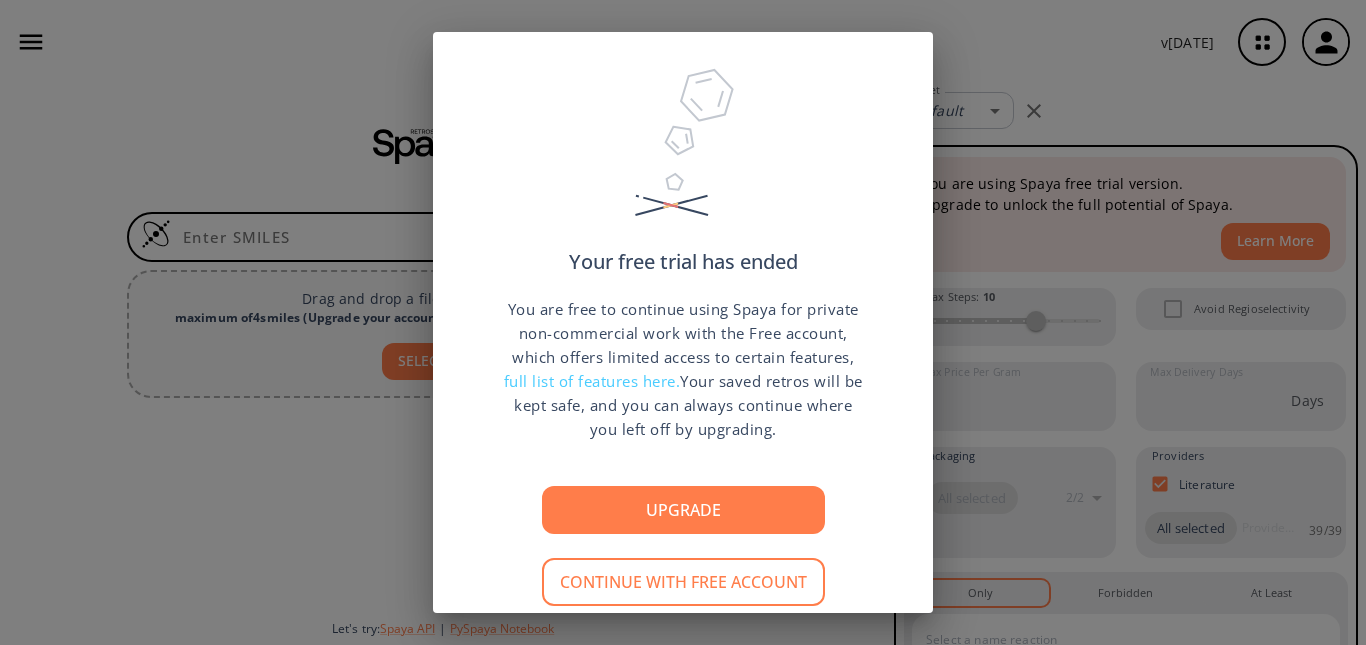 click on "Continue with free account" at bounding box center (683, 582) 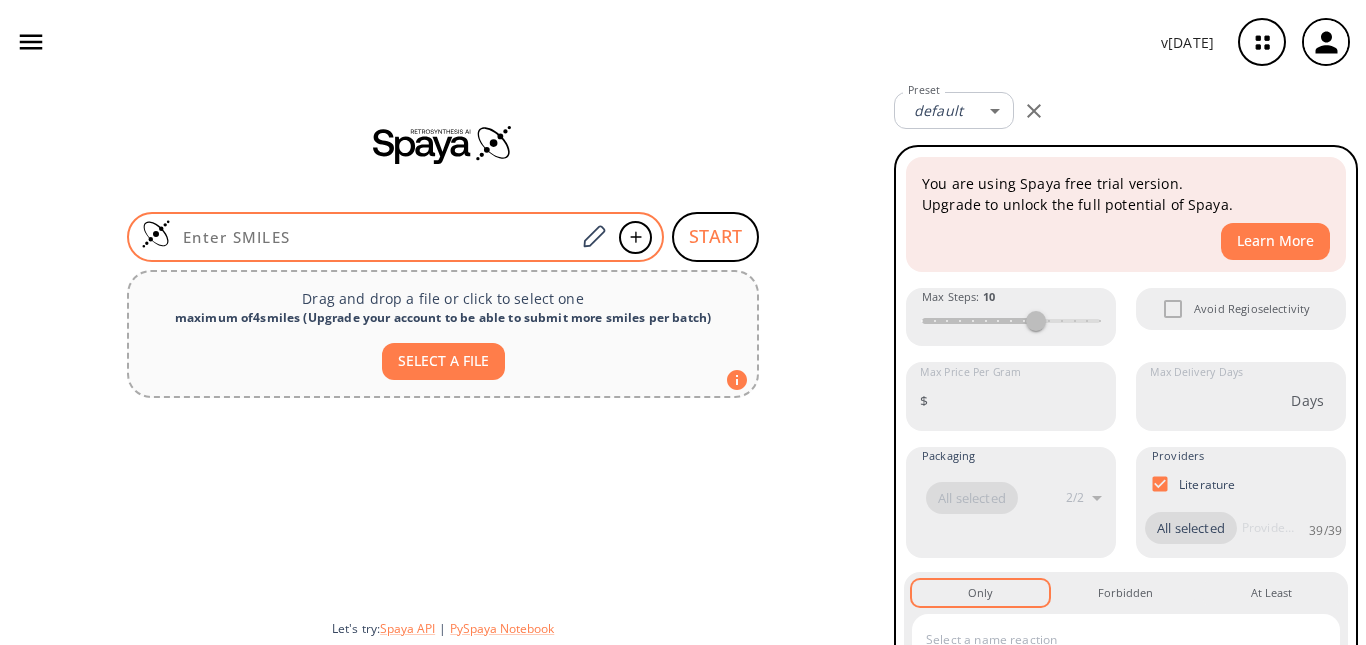 click at bounding box center [373, 237] 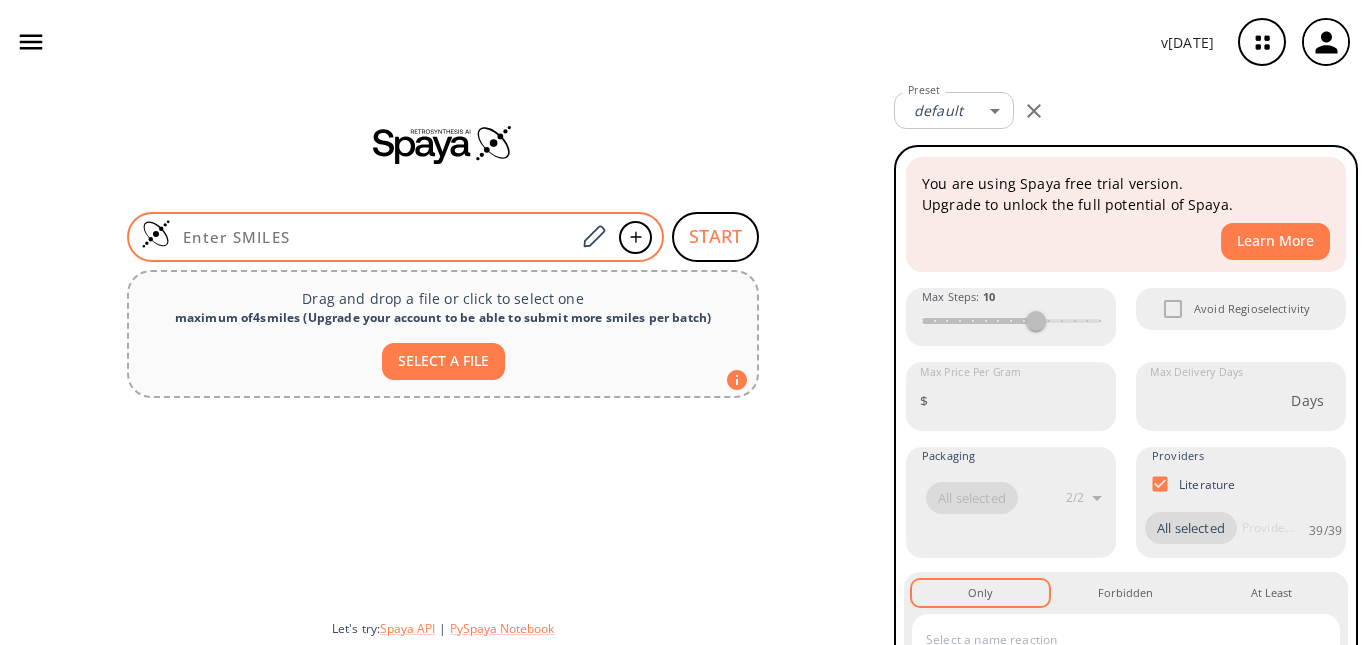 paste on "O=C(OC)C(OC1)CC1C2=CC=CC=C2" 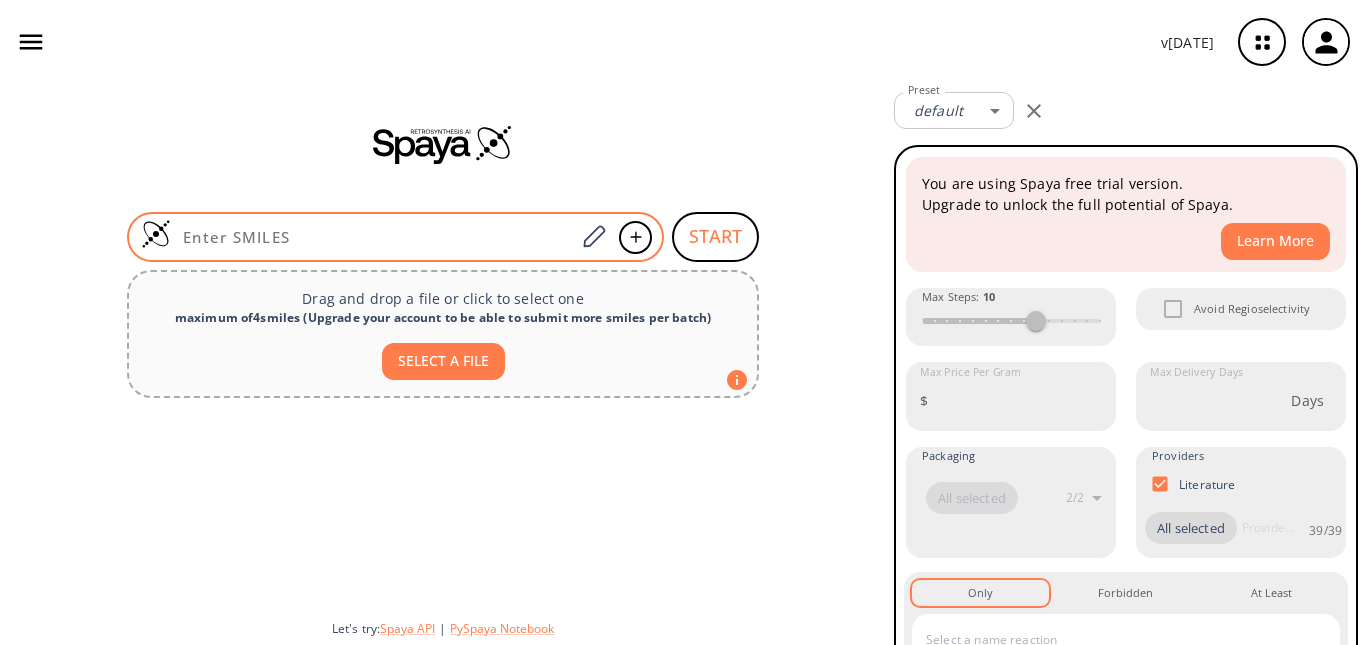 type on "O=C(OC)C(OC1)CC1C2=CC=CC=C2" 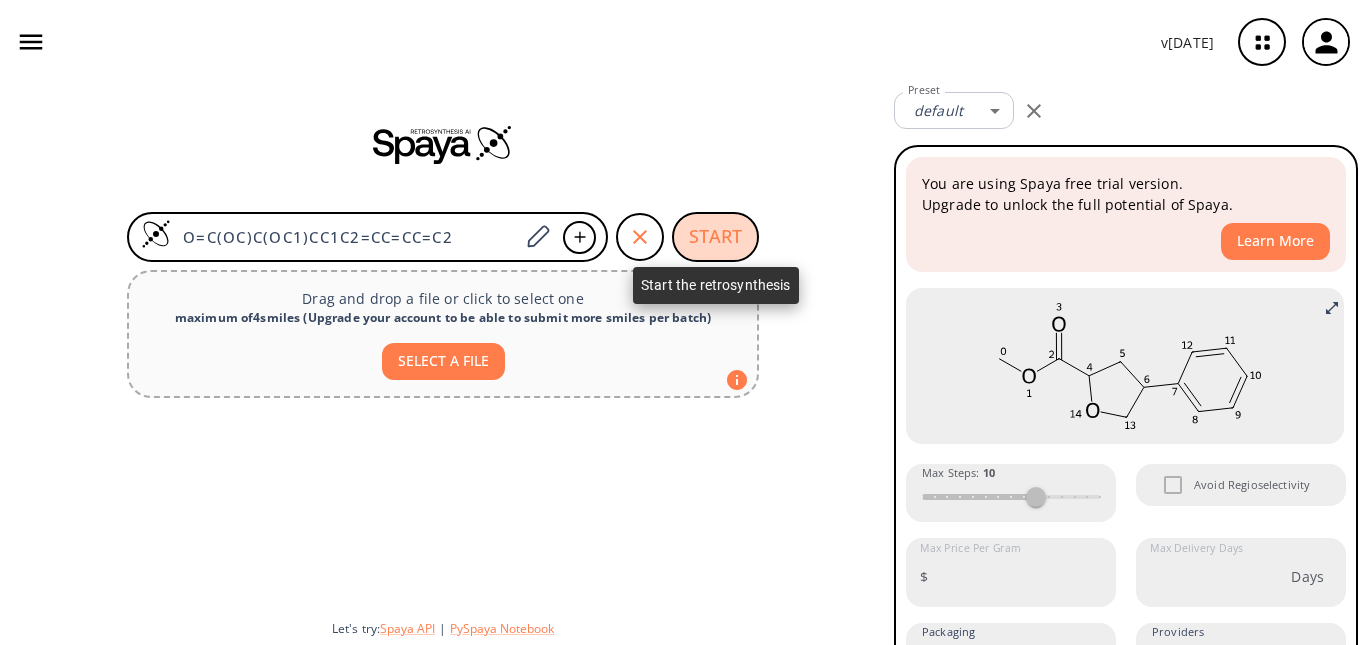 click on "START" at bounding box center (715, 237) 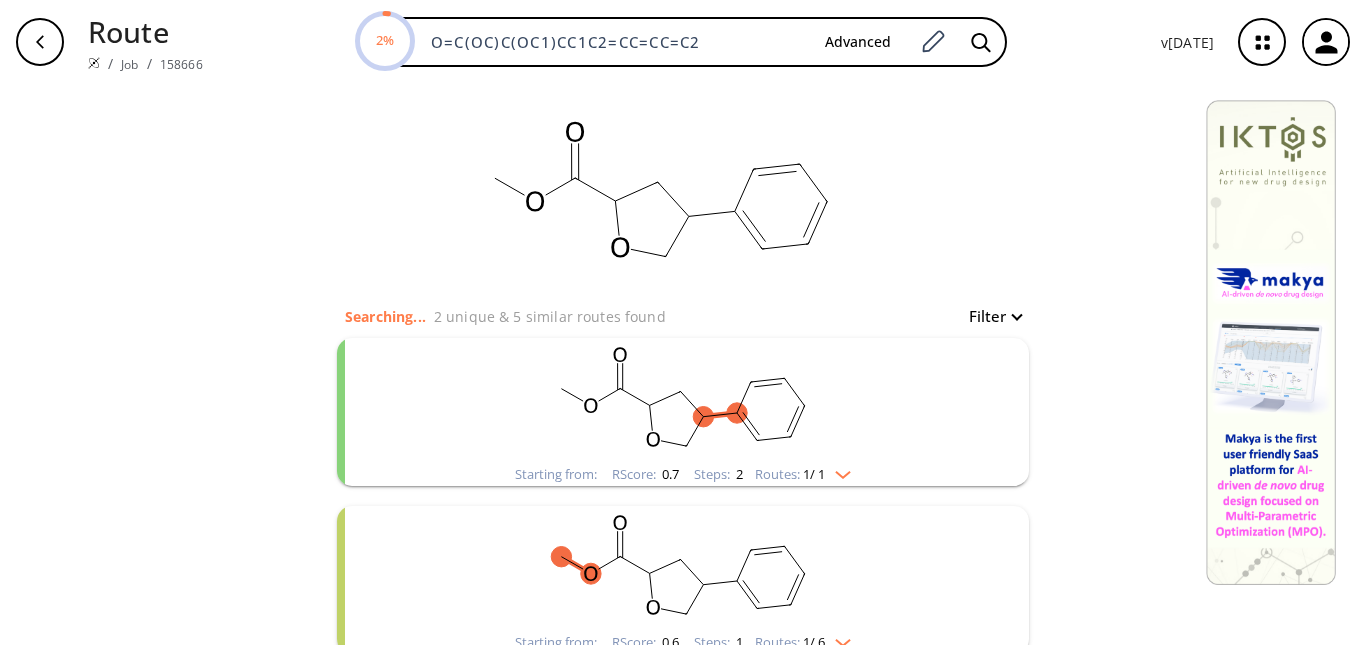 click at bounding box center [838, 471] 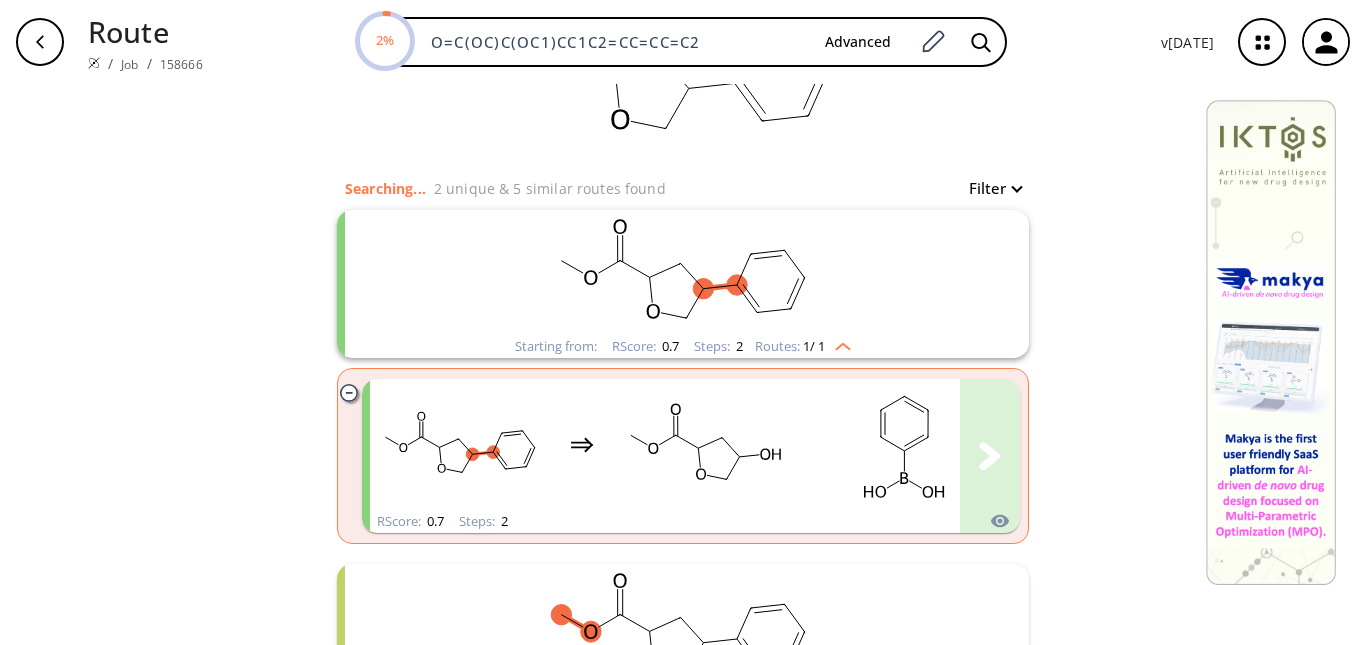 scroll, scrollTop: 131, scrollLeft: 0, axis: vertical 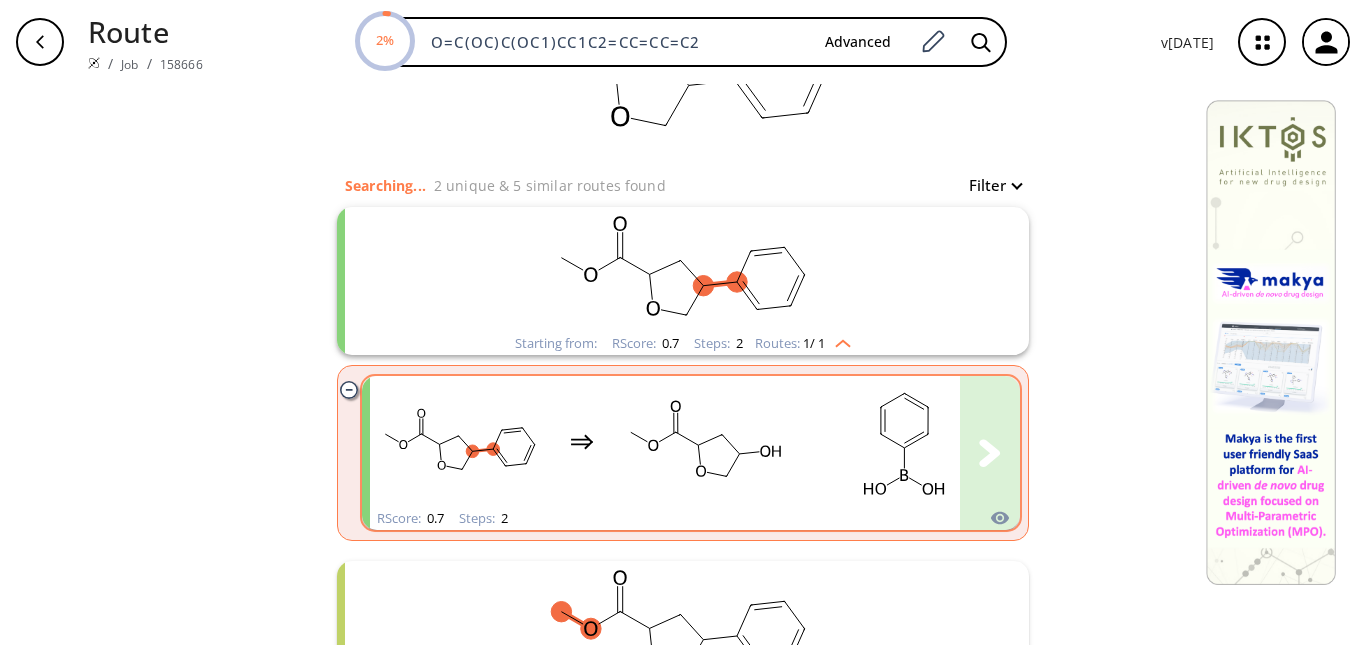 click at bounding box center [782, 441] 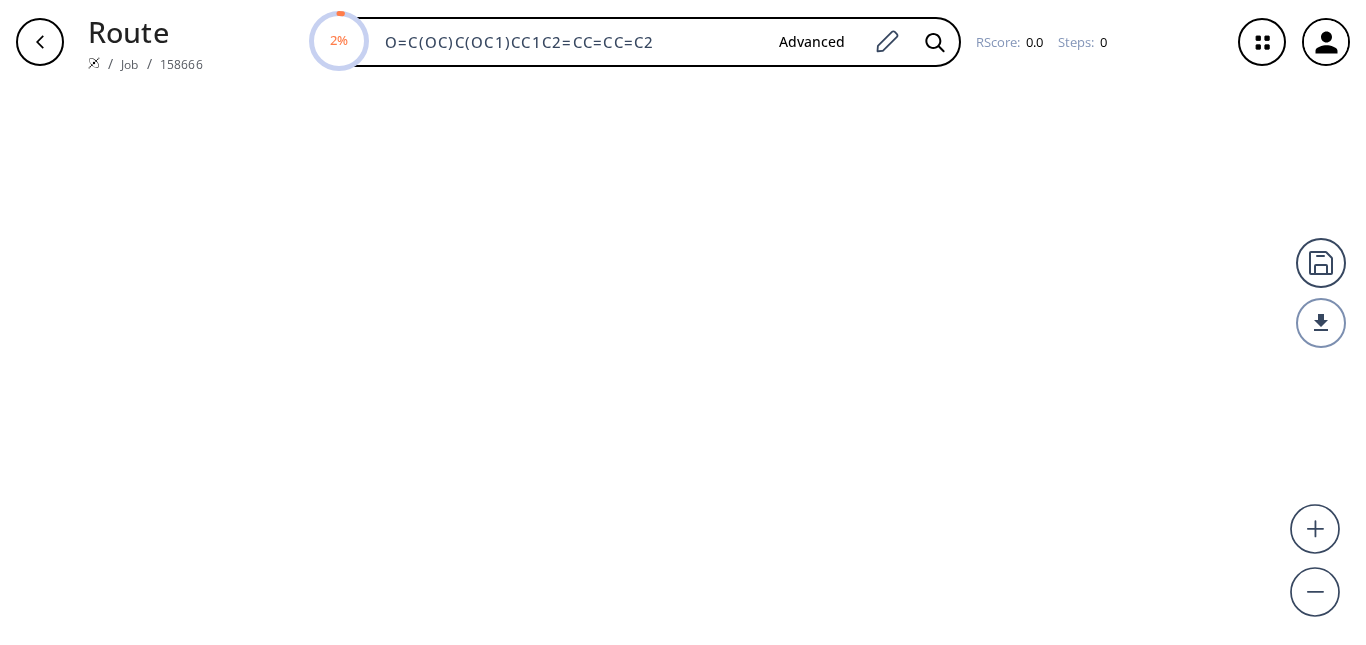 scroll, scrollTop: 0, scrollLeft: 0, axis: both 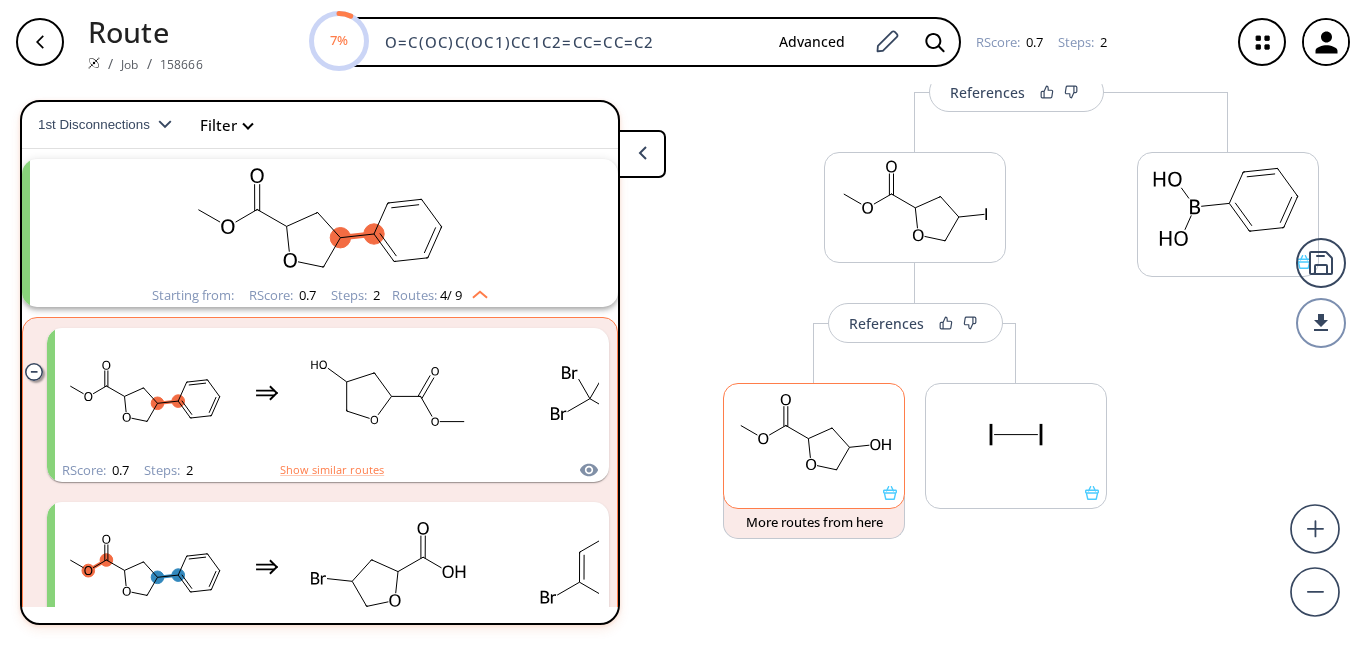 click 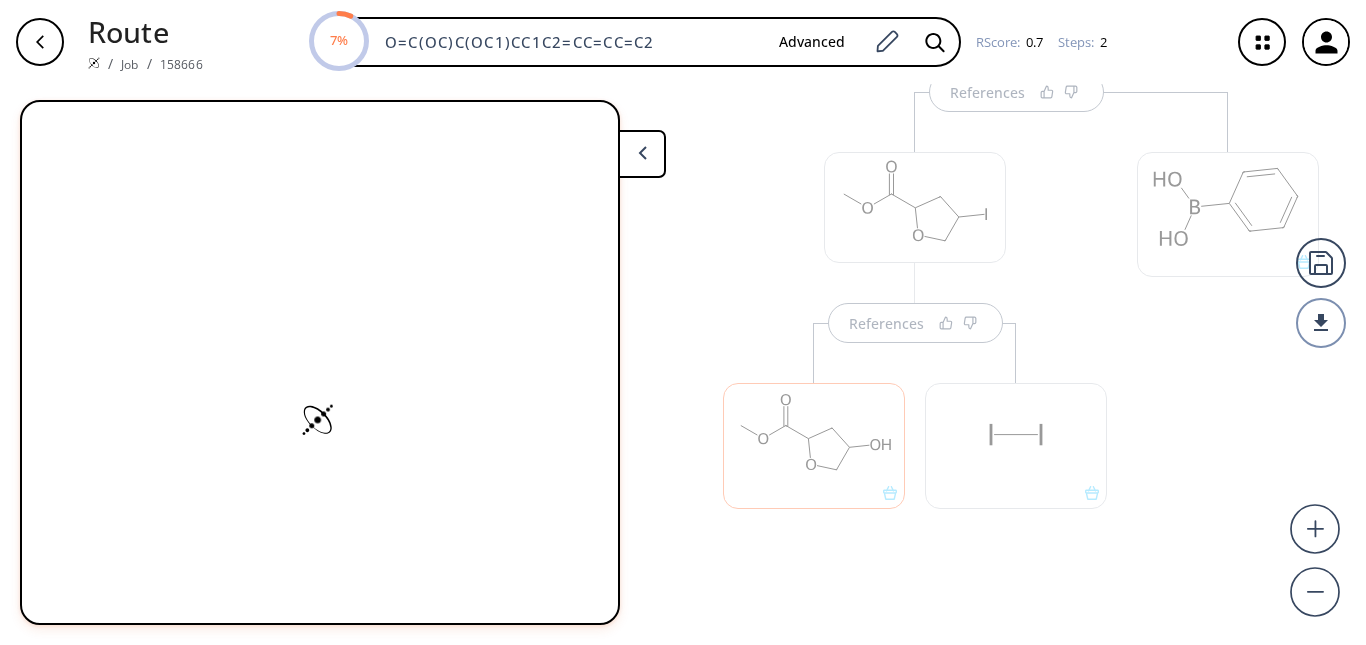 scroll, scrollTop: 0, scrollLeft: 0, axis: both 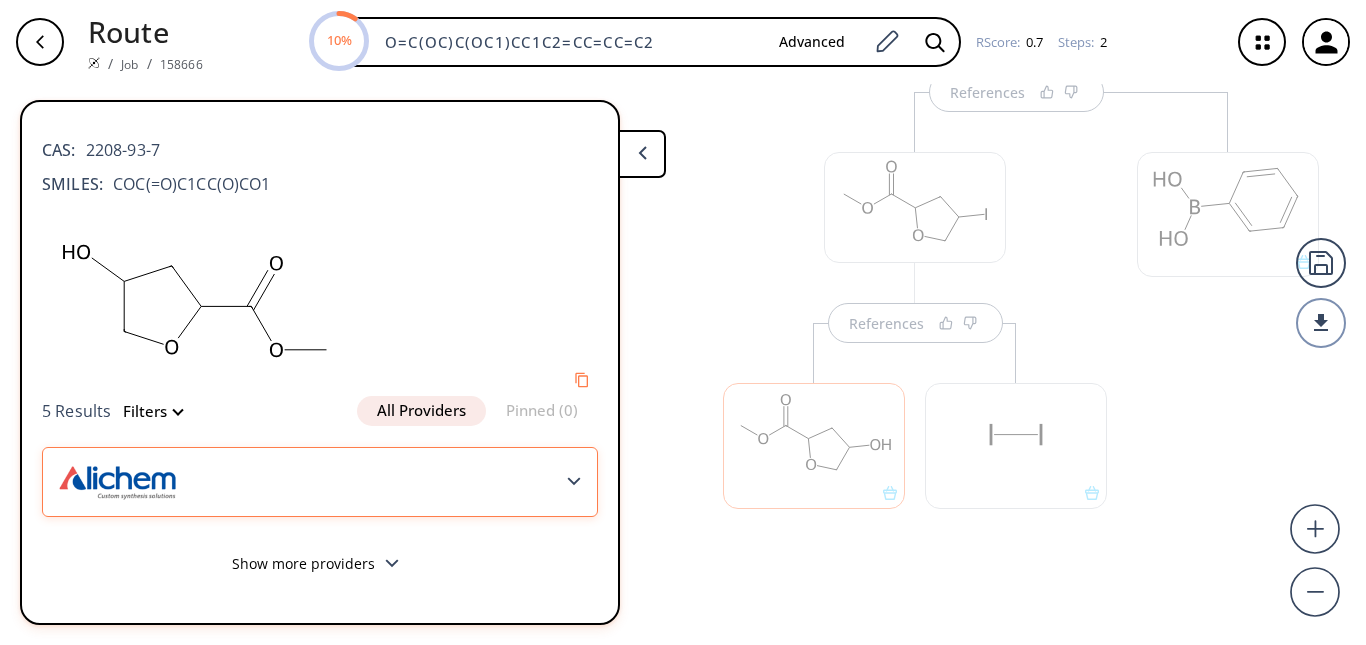 click at bounding box center [320, 482] 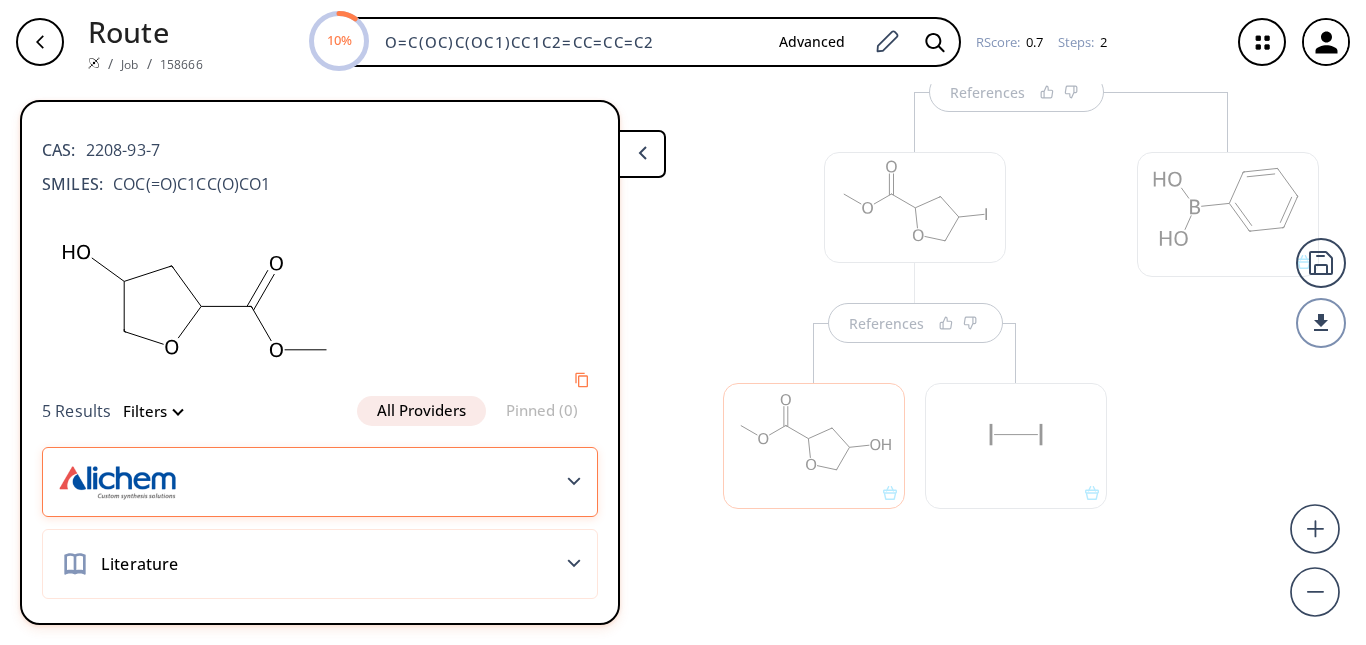 scroll, scrollTop: 18, scrollLeft: 0, axis: vertical 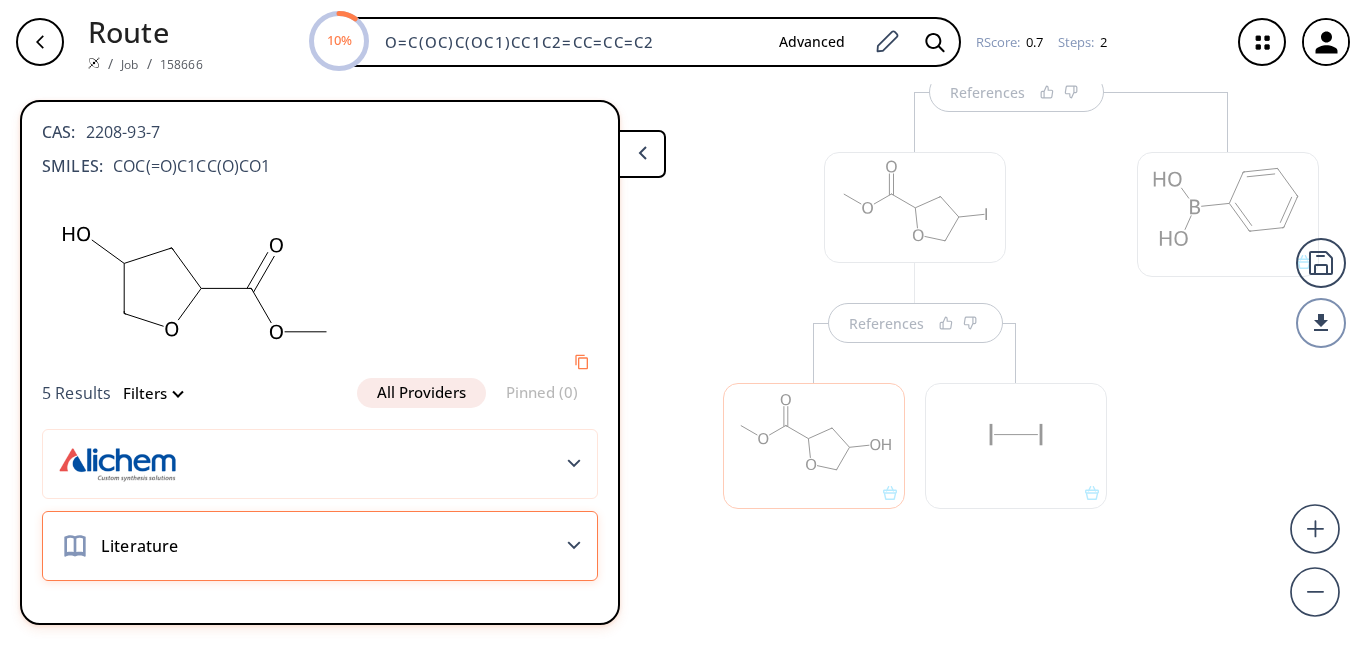 click on "Literature" at bounding box center (320, 546) 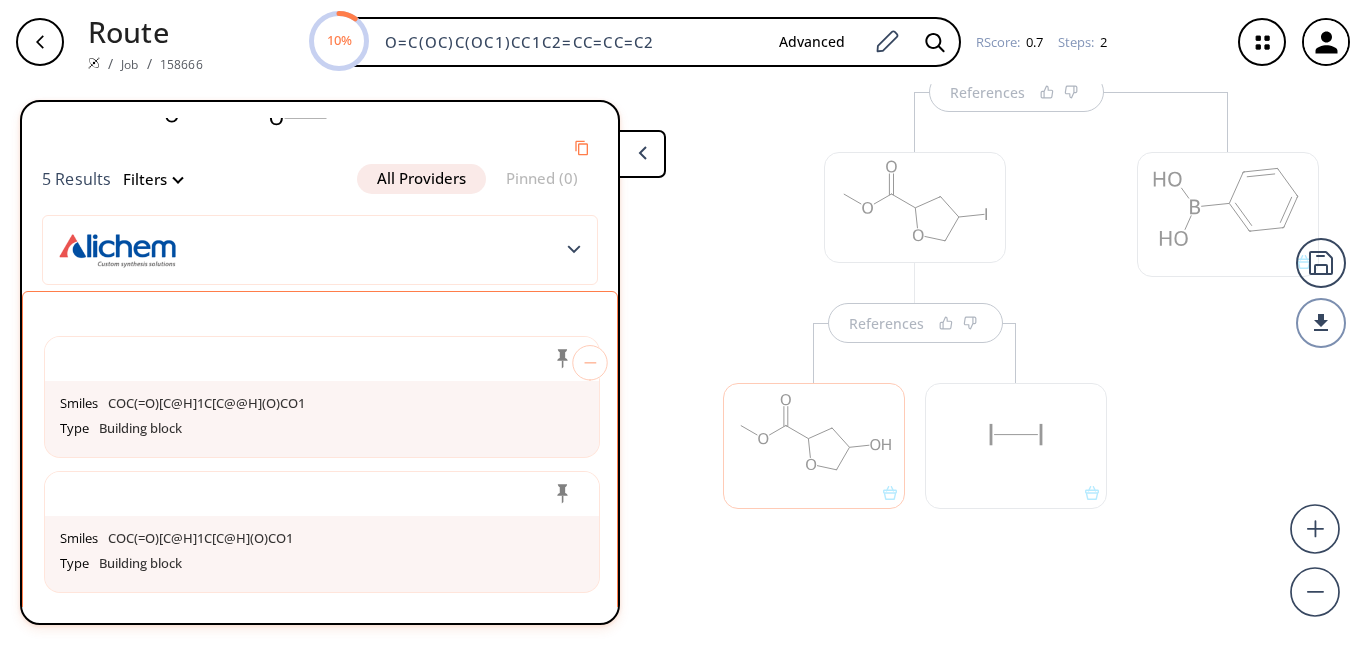 scroll, scrollTop: 297, scrollLeft: 0, axis: vertical 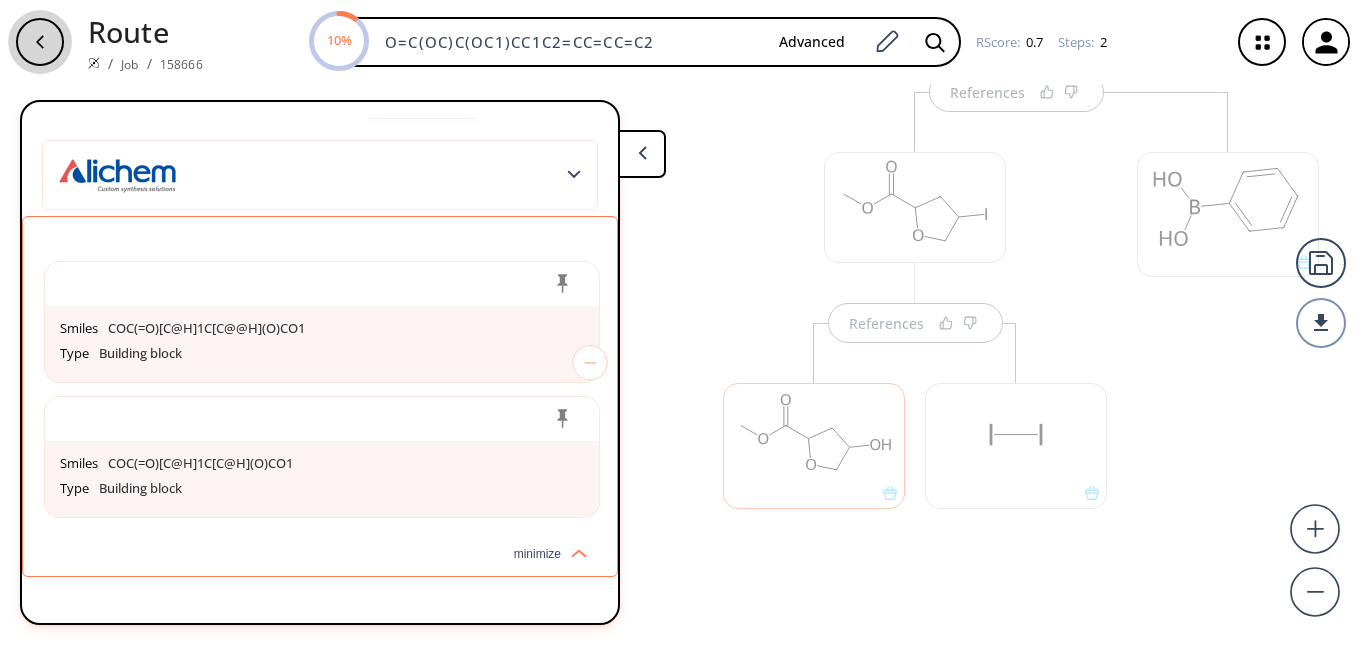 click 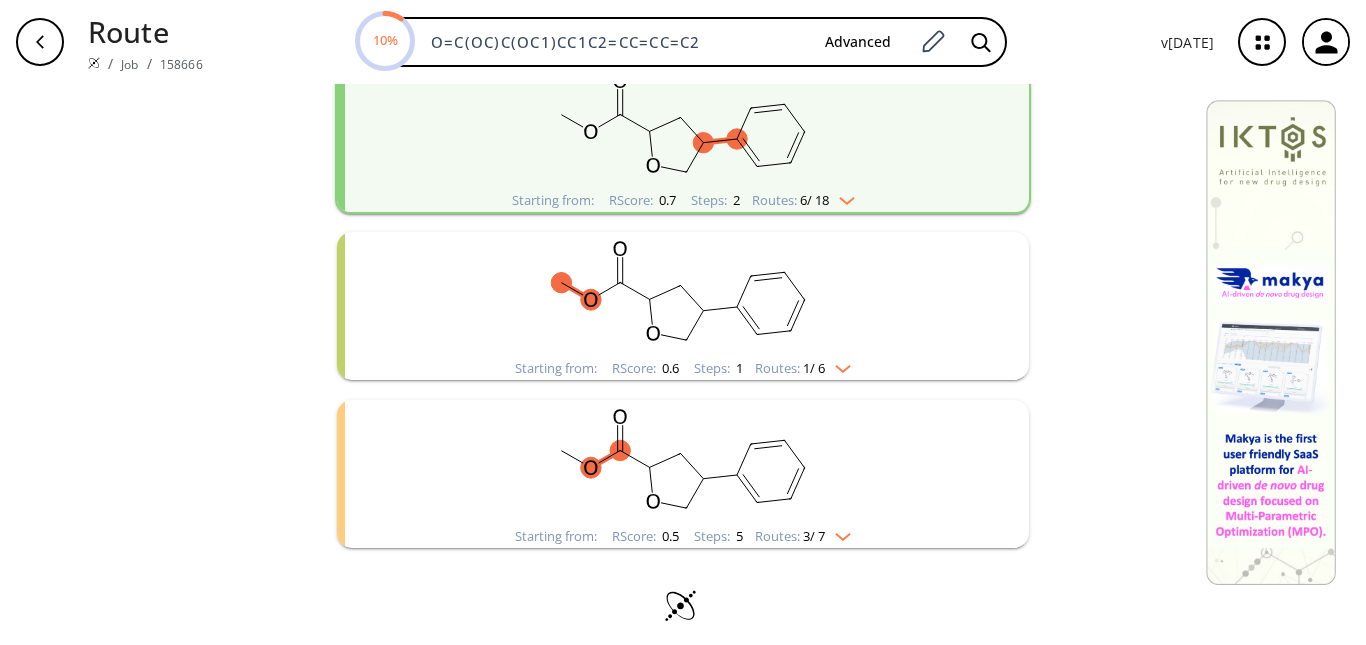scroll, scrollTop: 275, scrollLeft: 0, axis: vertical 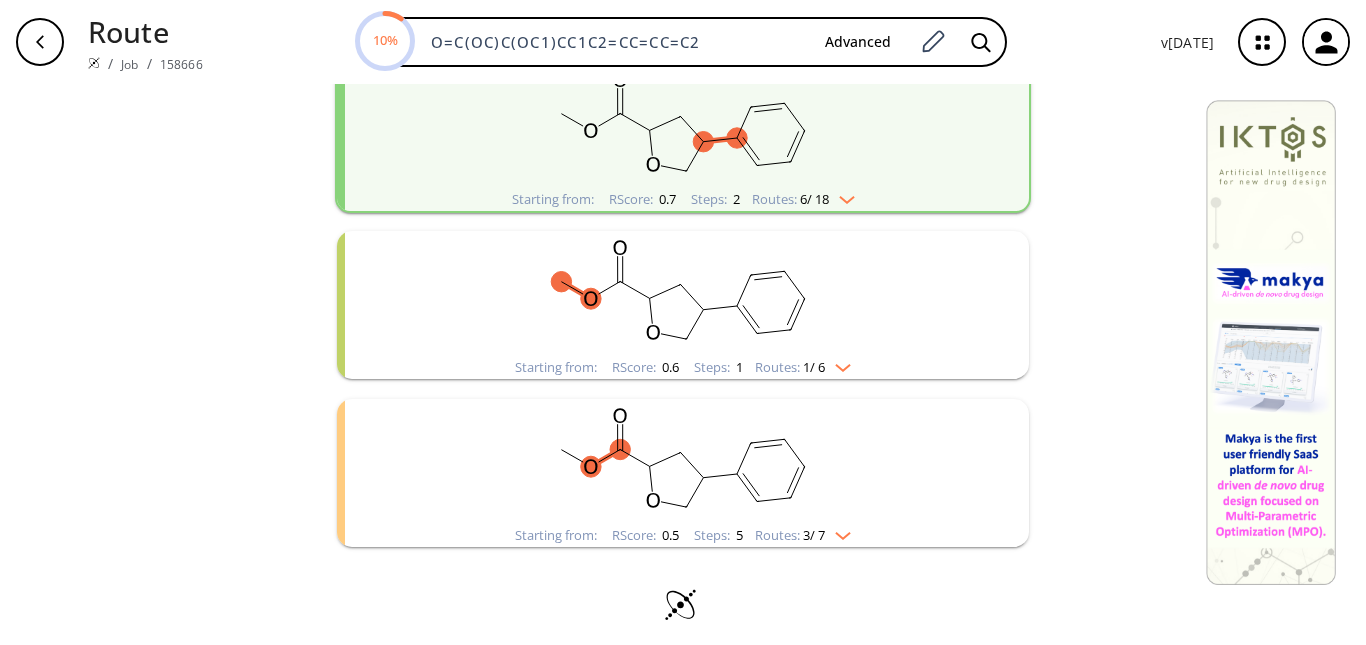 click on "Routes:   1  / 6" at bounding box center [803, 367] 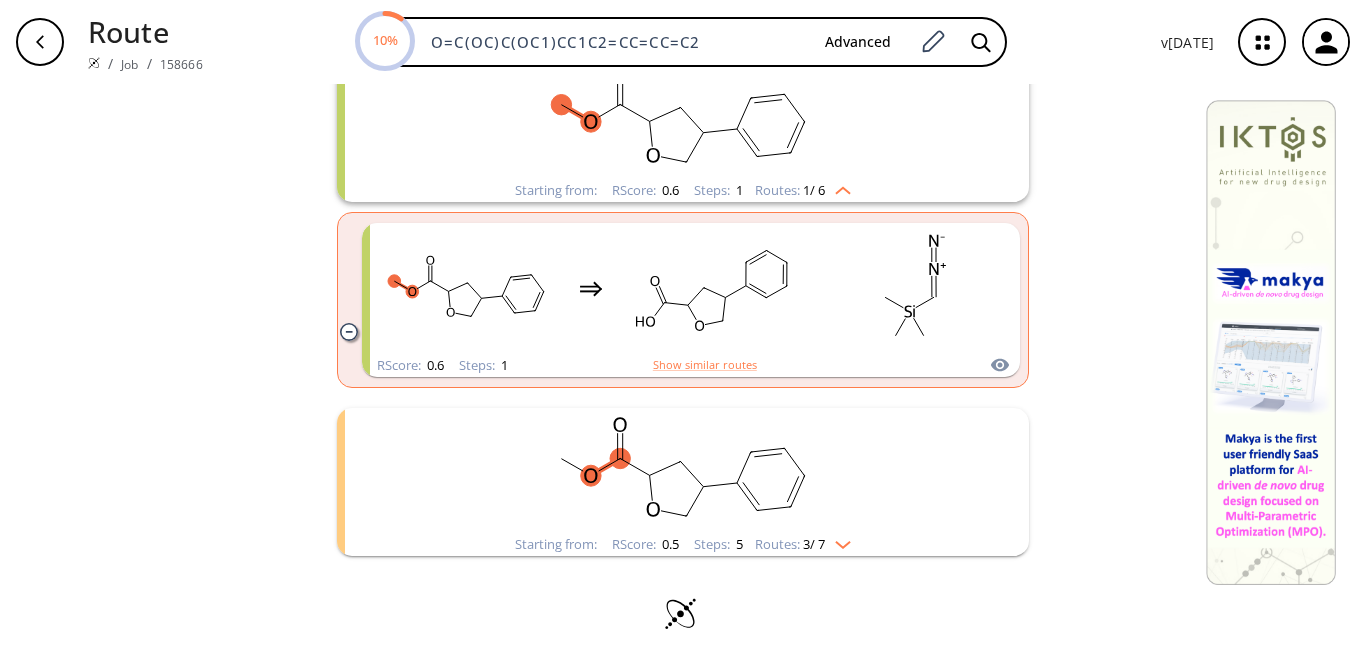 scroll, scrollTop: 473, scrollLeft: 0, axis: vertical 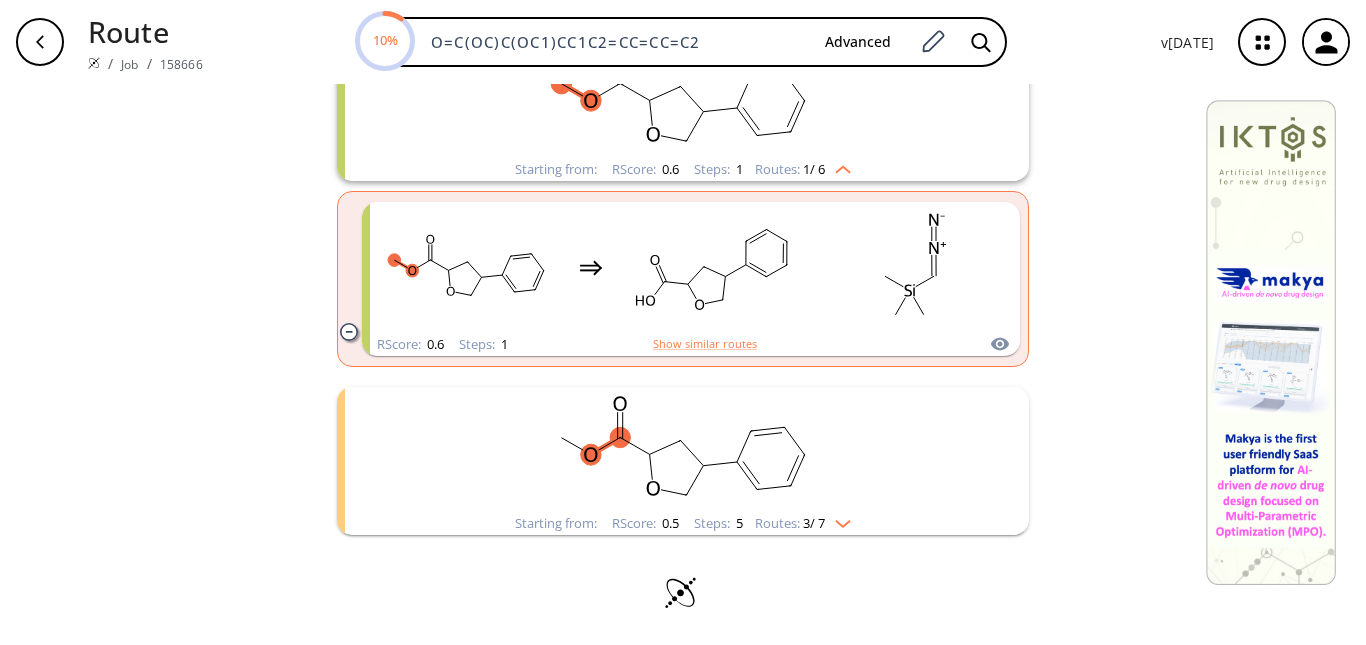 click 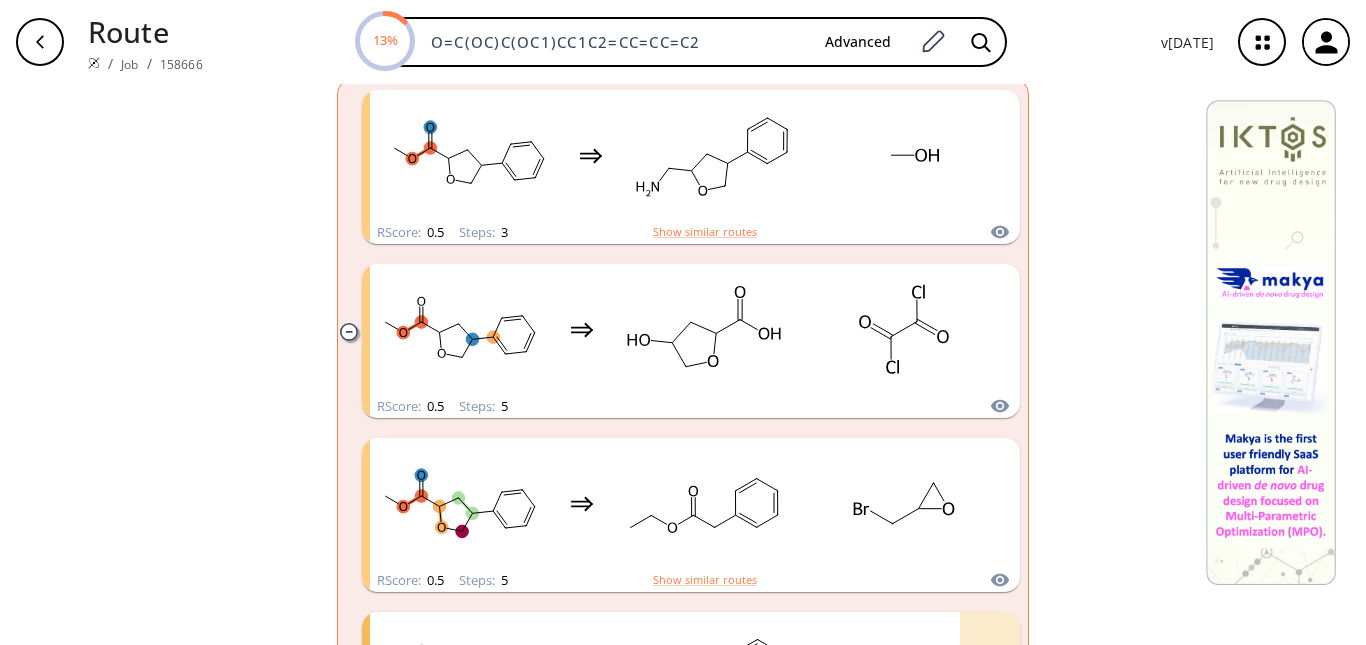 scroll, scrollTop: 1053, scrollLeft: 0, axis: vertical 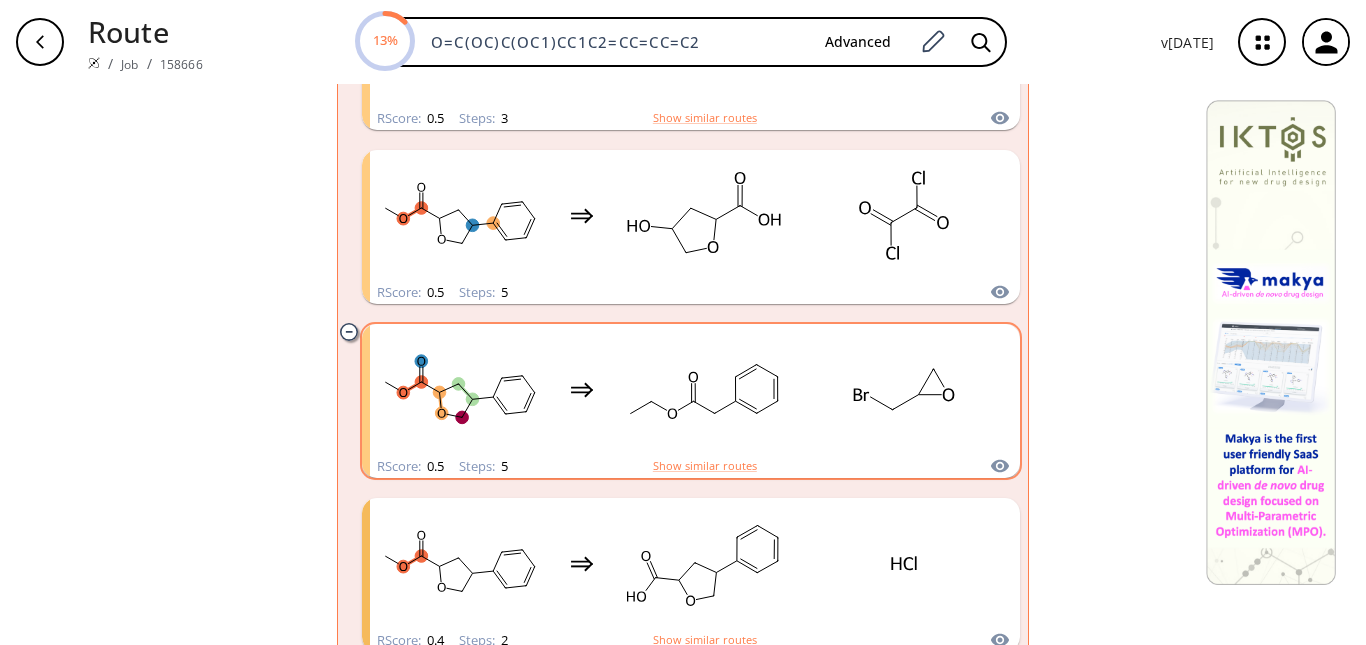 click on "RScore :   0.5   Steps :   5   Show similar routes" at bounding box center (691, 466) 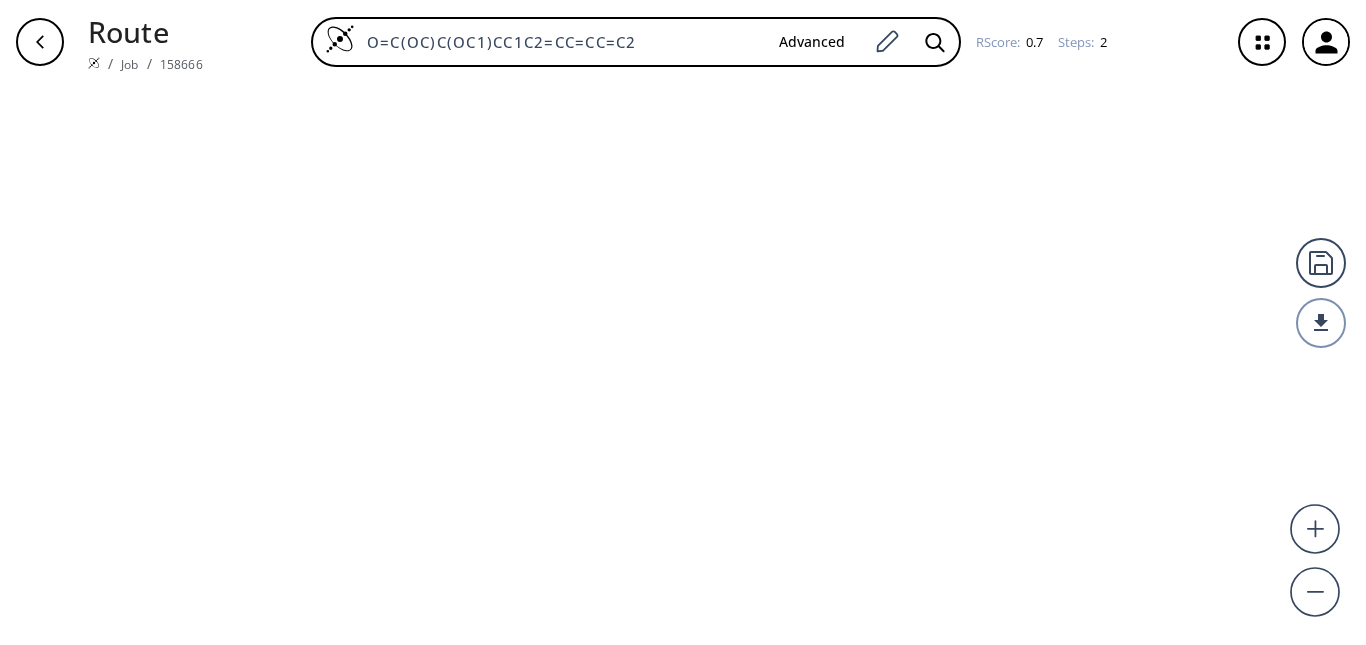 scroll, scrollTop: 0, scrollLeft: 0, axis: both 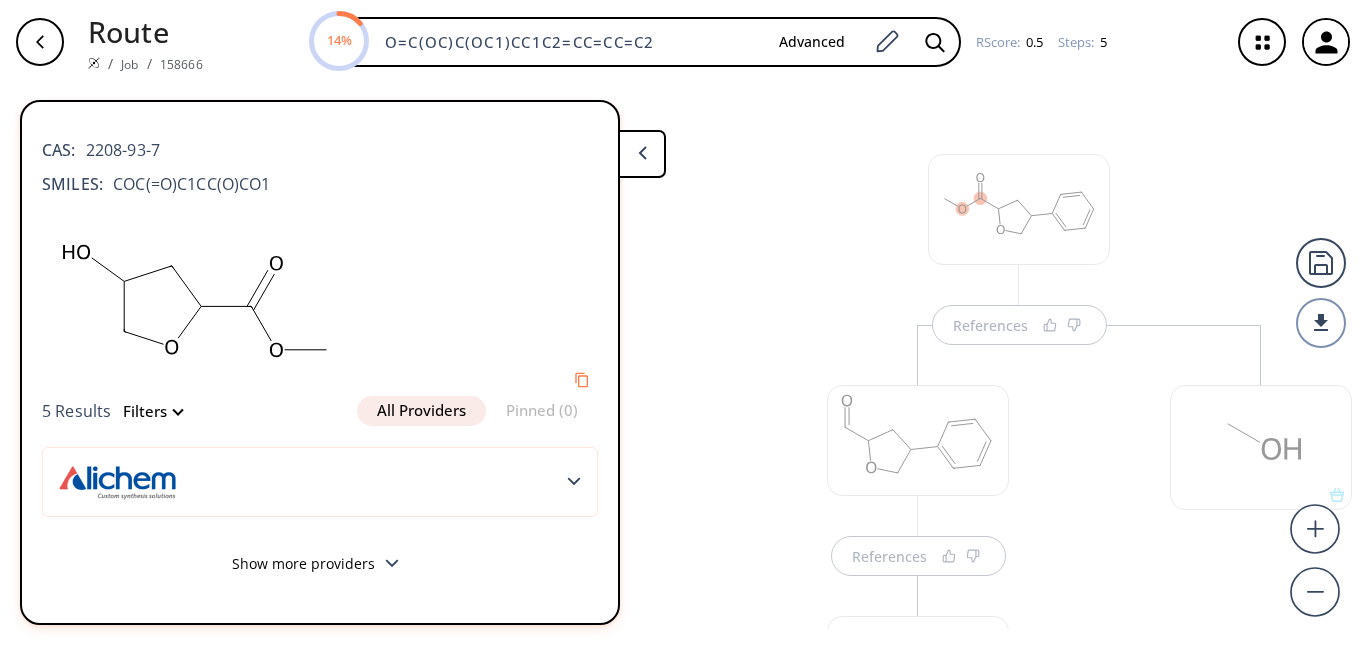 click on "References References References References References" at bounding box center (1019, 884) 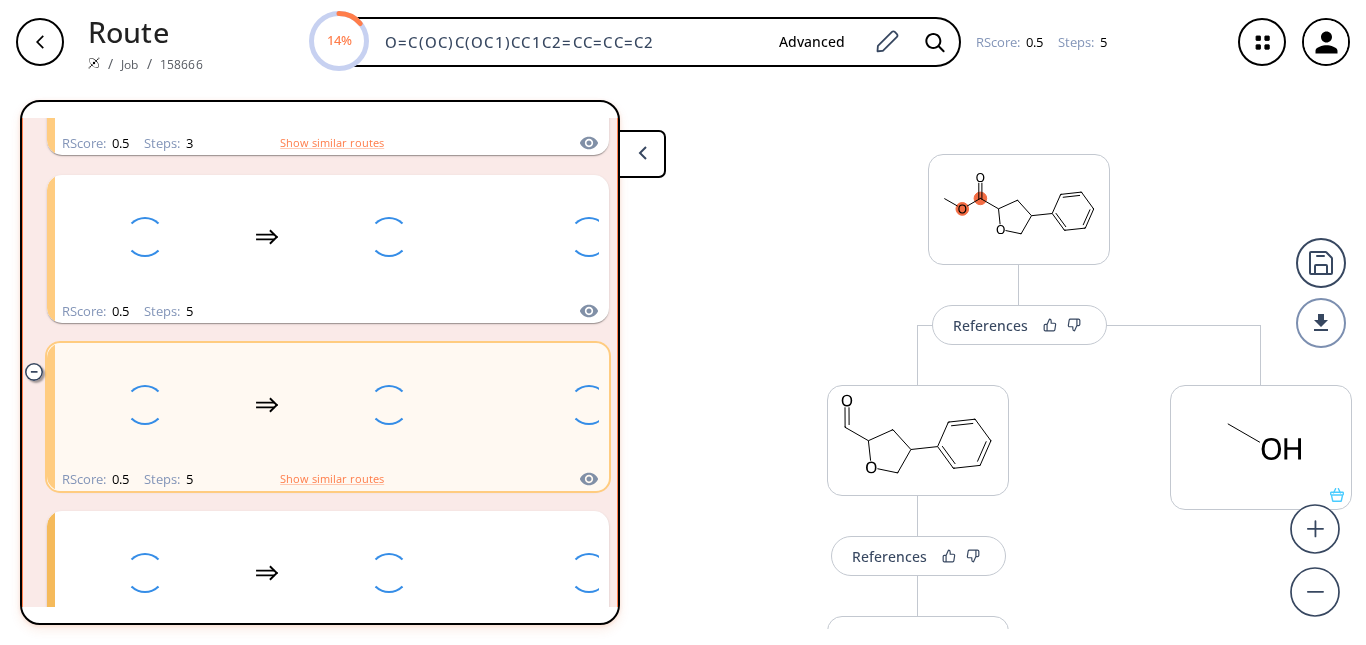 scroll, scrollTop: 718, scrollLeft: 0, axis: vertical 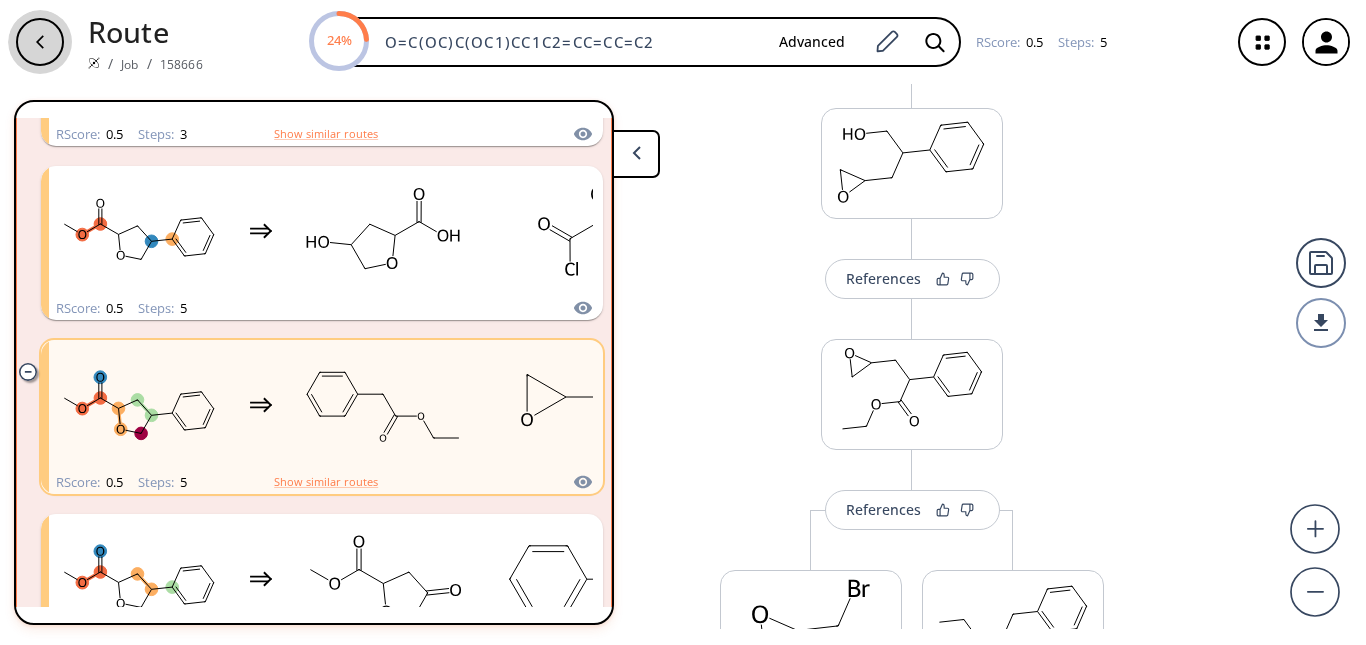 click at bounding box center [40, 42] 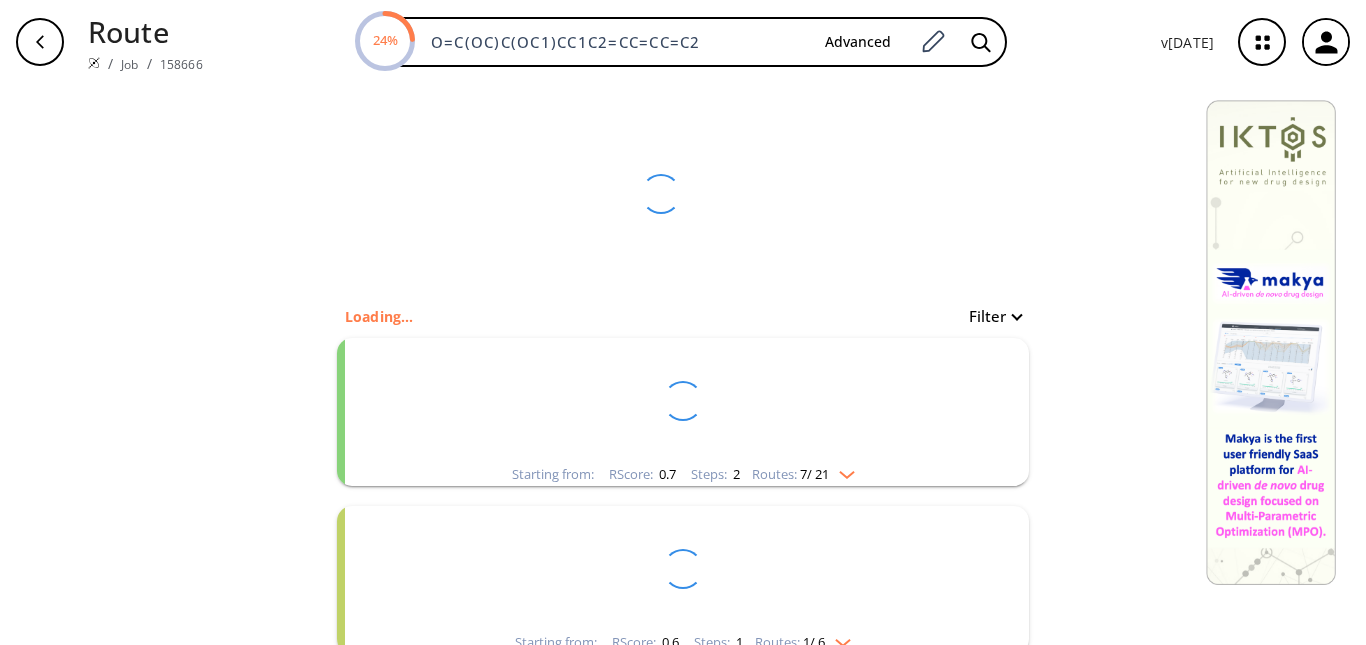 scroll, scrollTop: 0, scrollLeft: 0, axis: both 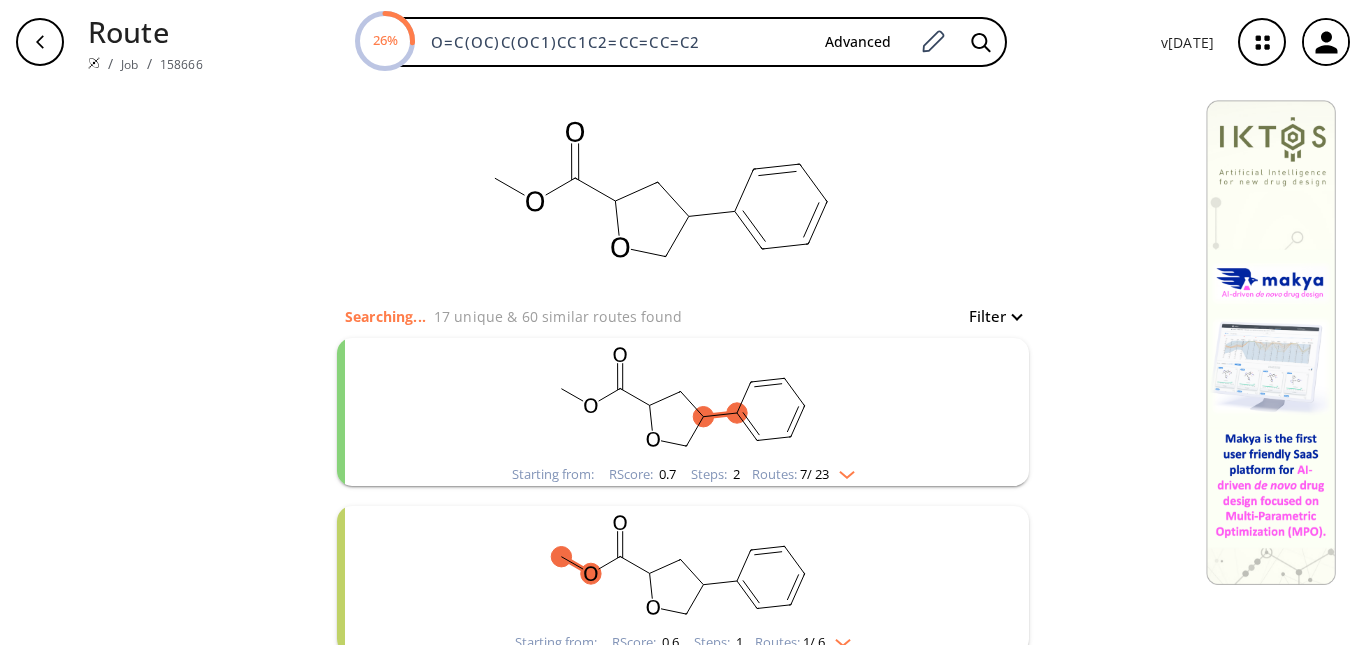 click 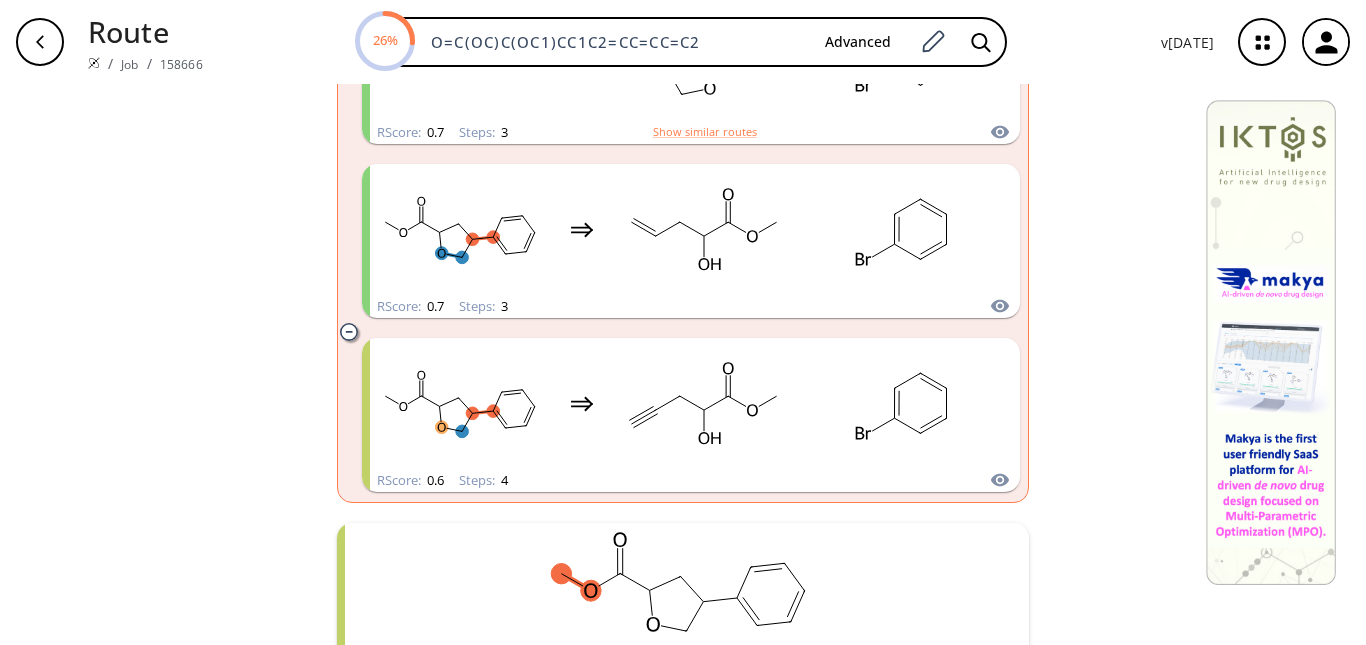 scroll, scrollTop: 1217, scrollLeft: 0, axis: vertical 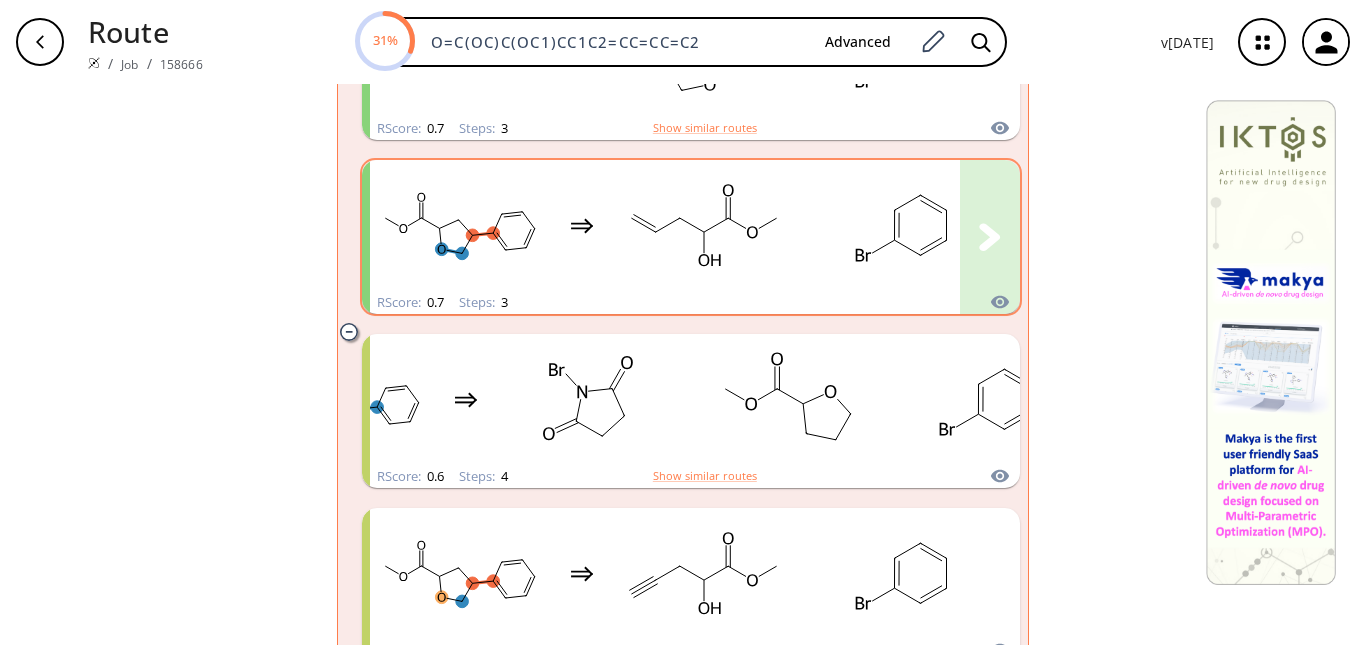 click 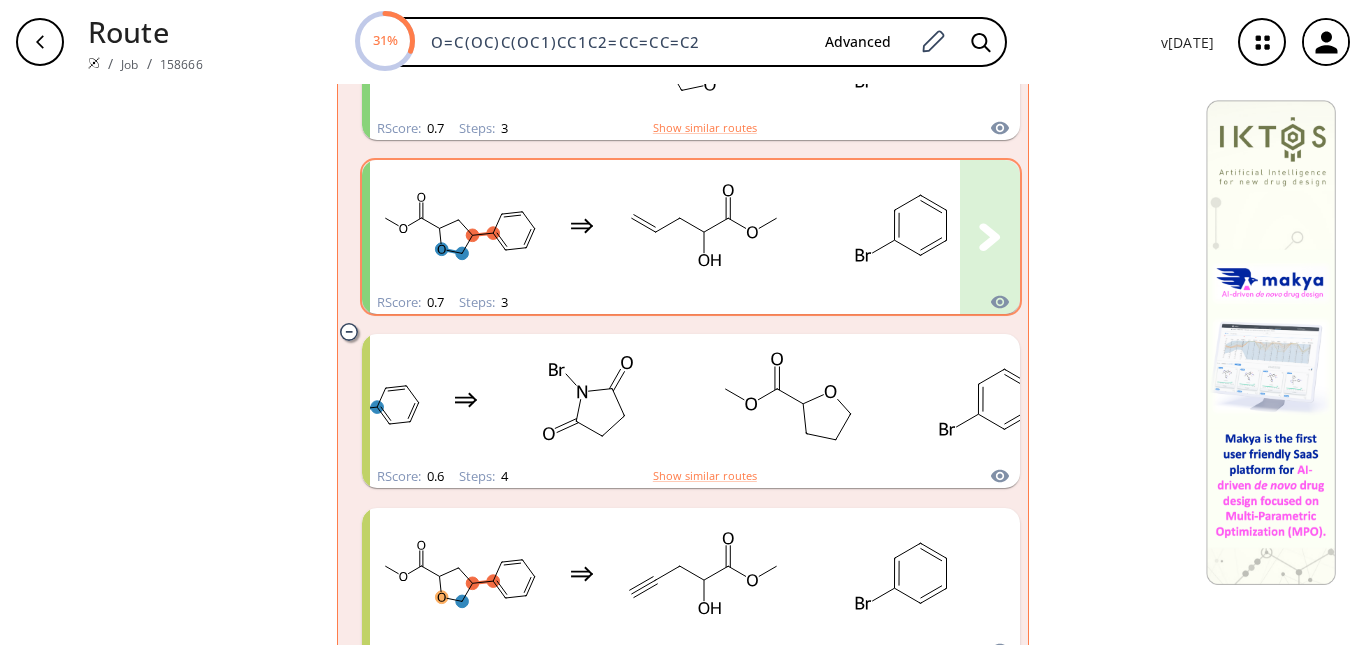 scroll, scrollTop: 0, scrollLeft: 0, axis: both 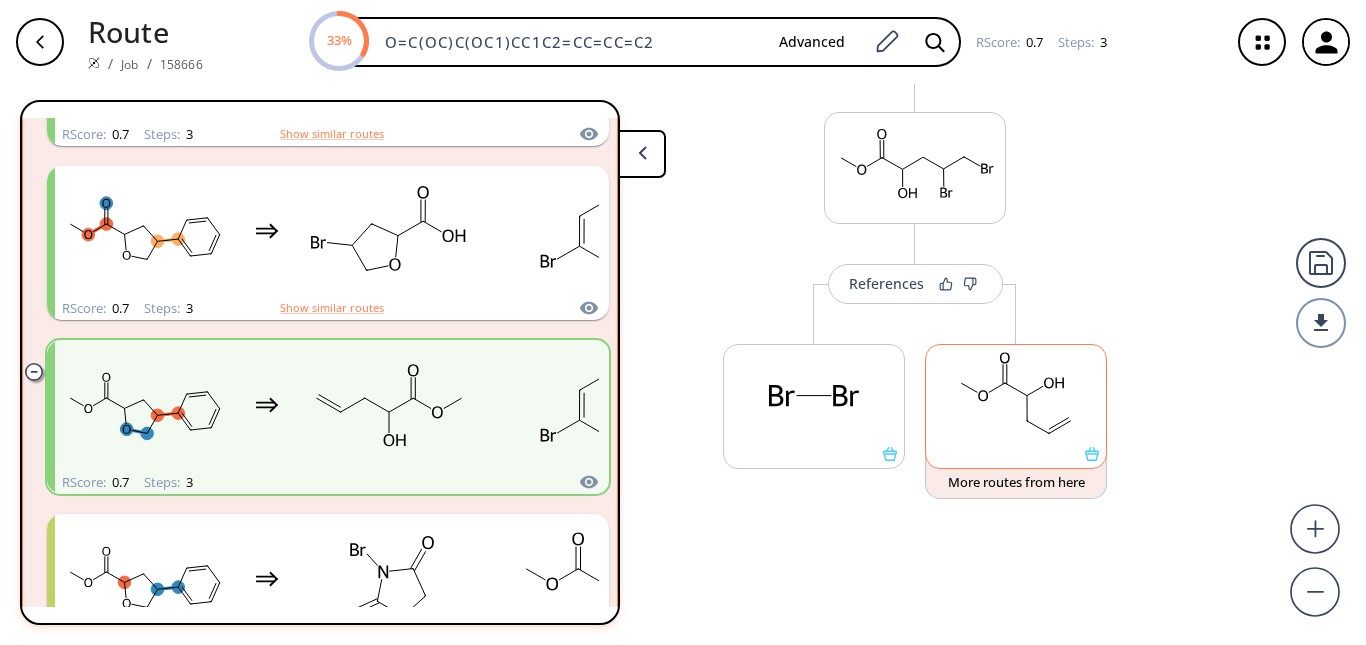 click 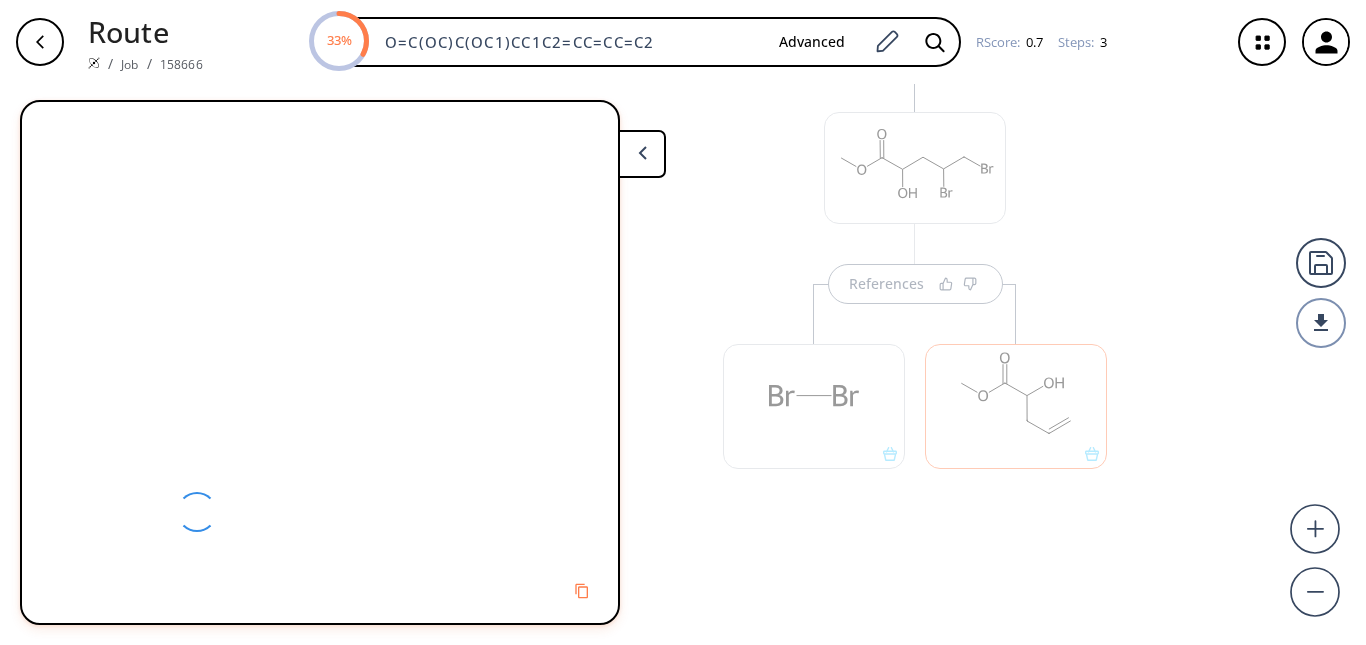 scroll, scrollTop: 0, scrollLeft: 0, axis: both 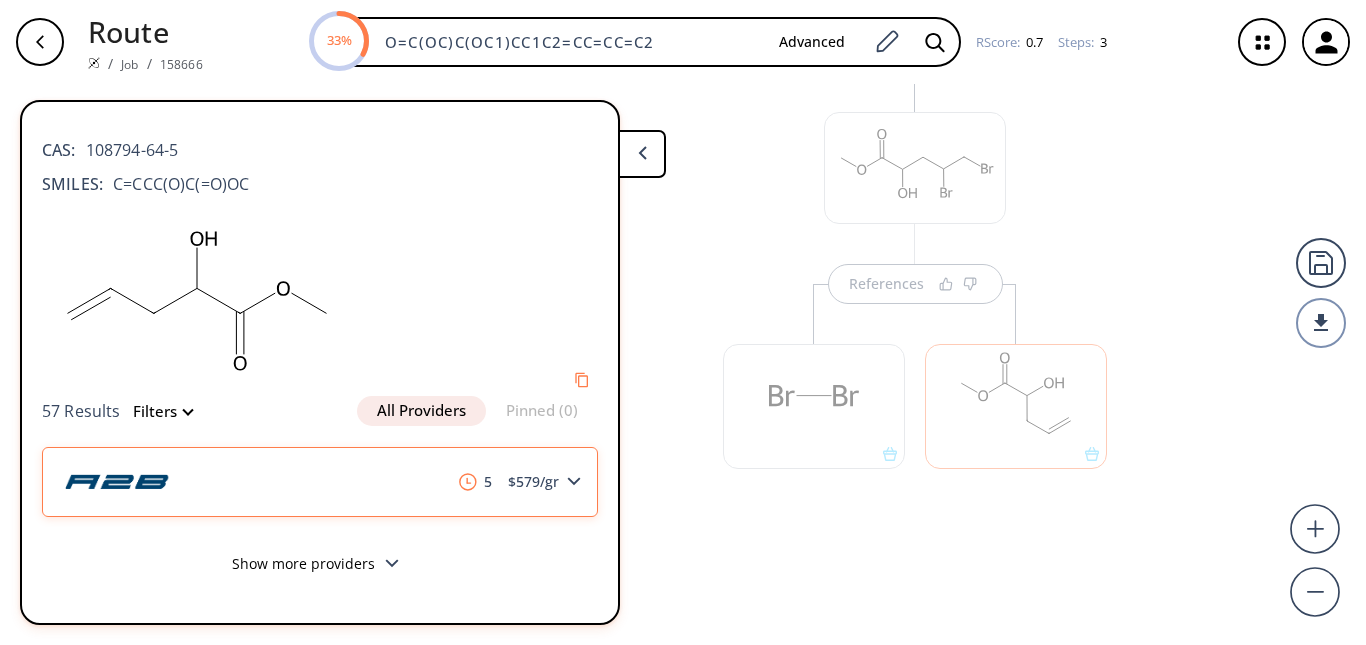 click on "5 $ 579 /gr" at bounding box center (320, 482) 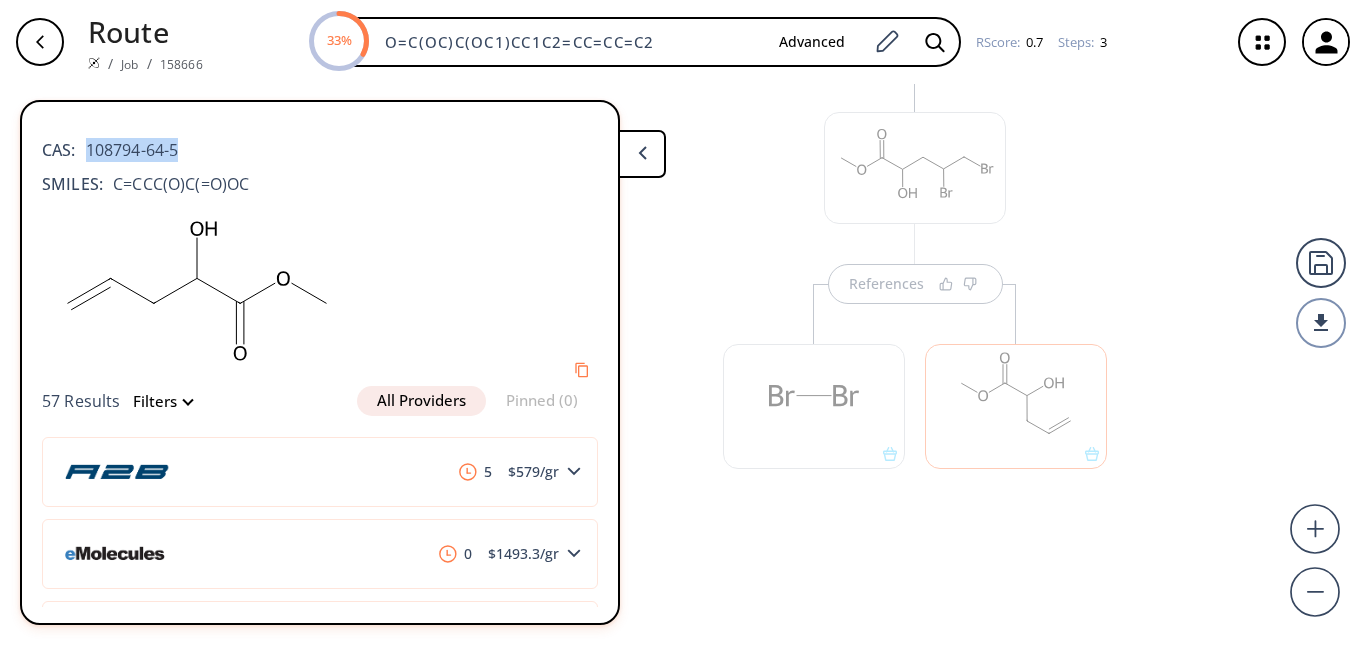drag, startPoint x: 214, startPoint y: 145, endPoint x: 89, endPoint y: 145, distance: 125 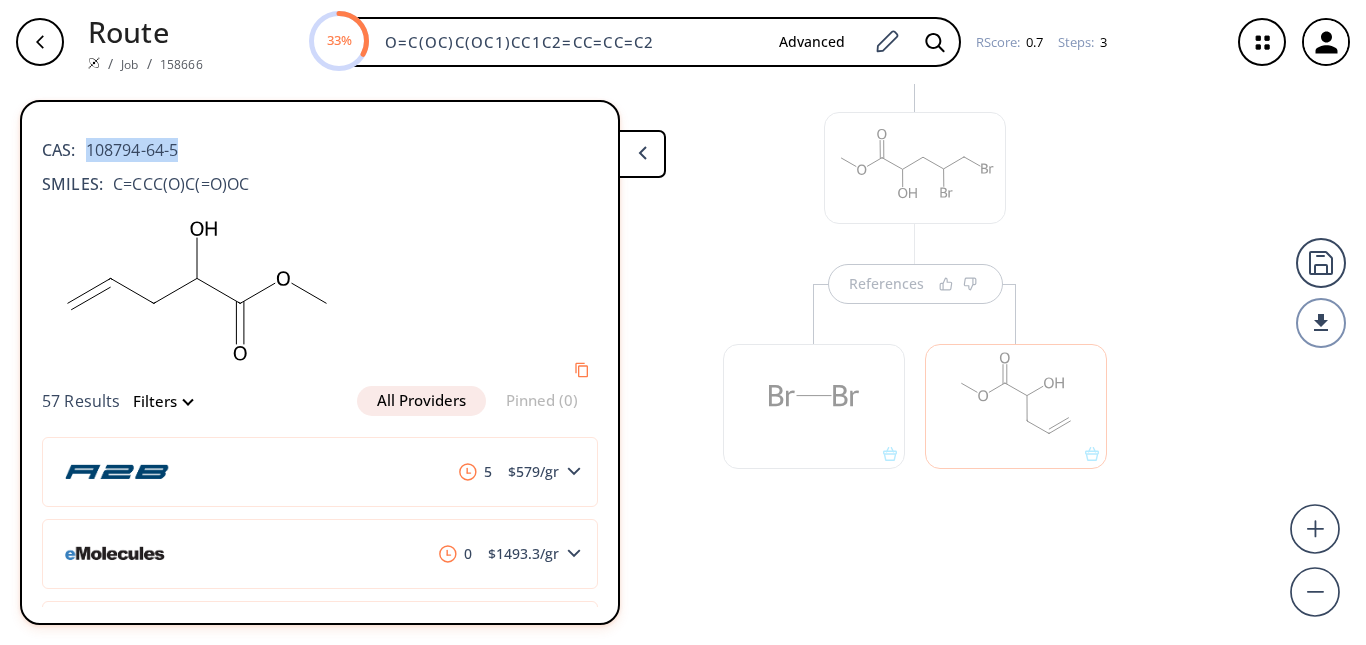 click on "CAS: 108794-64-5" at bounding box center (320, 140) 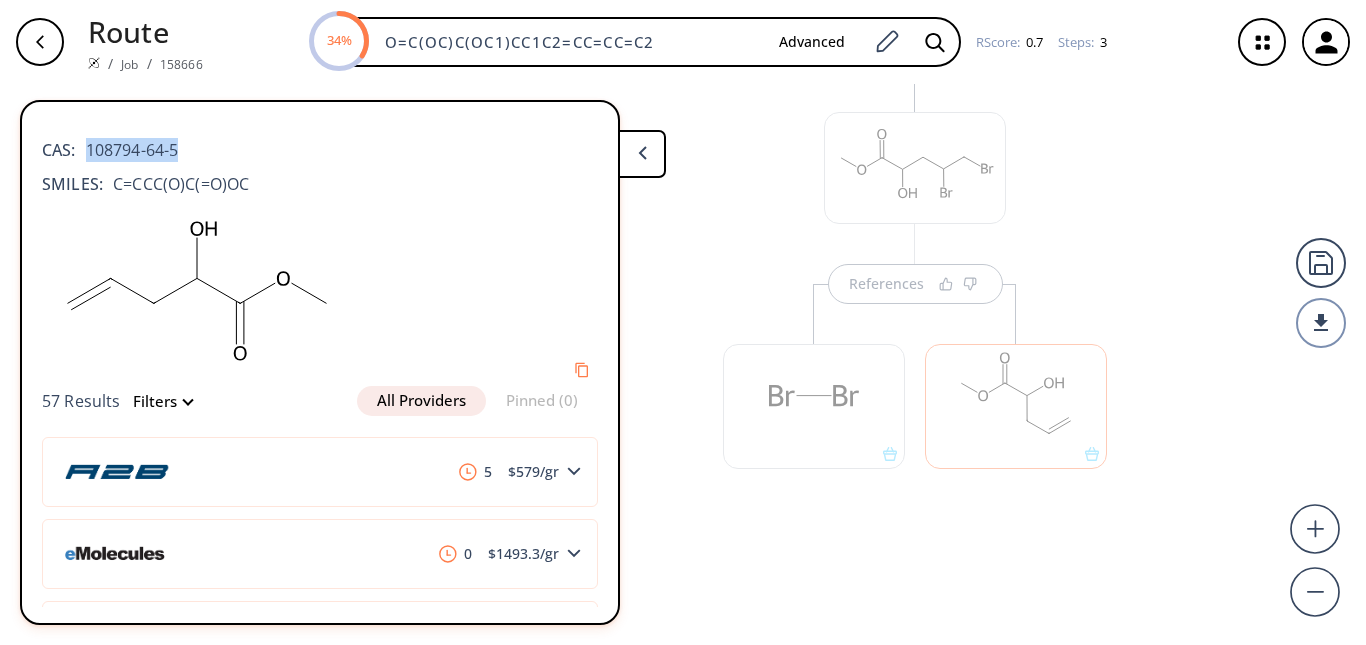 copy on "108794-64-5" 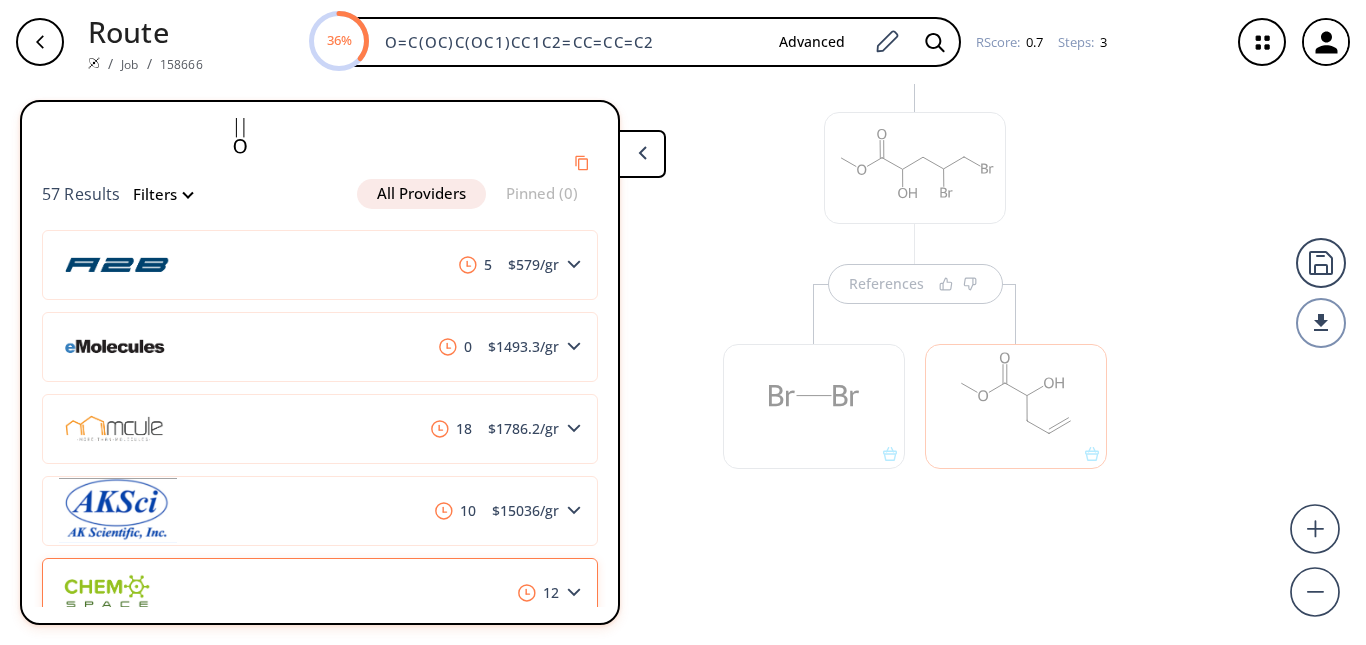 scroll, scrollTop: 206, scrollLeft: 0, axis: vertical 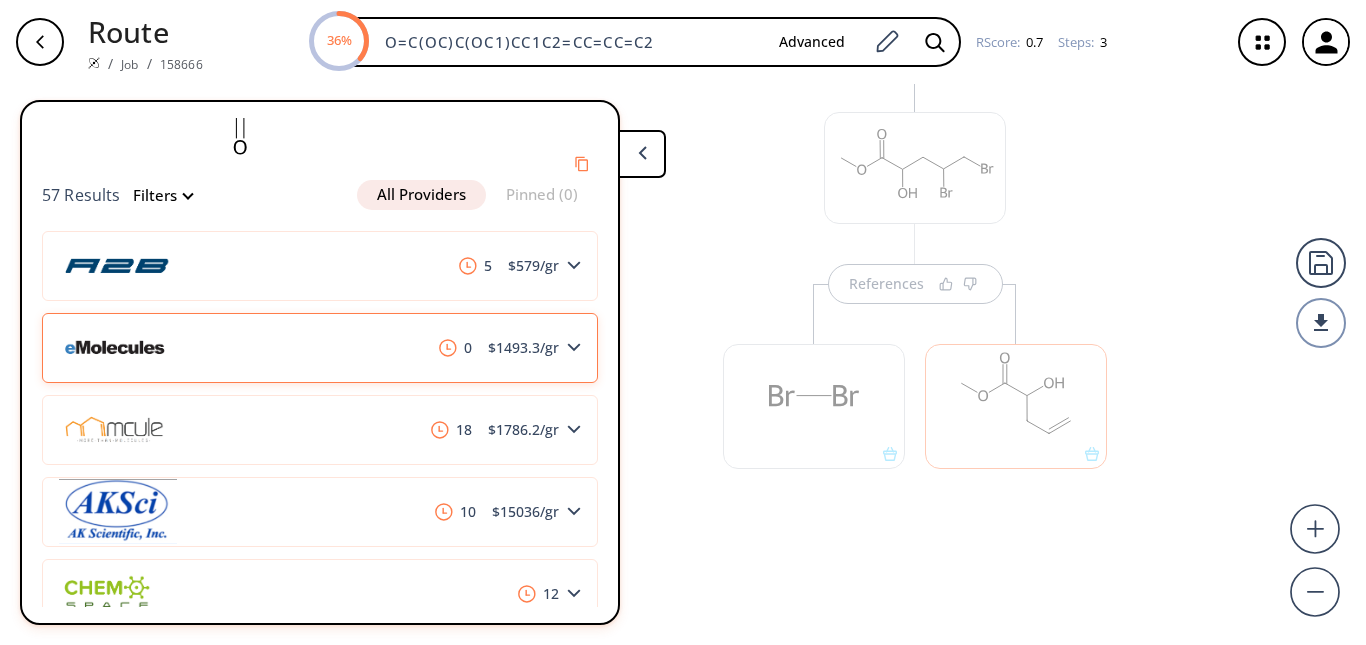 click on "0 $ 1493.3 /gr" at bounding box center (320, 348) 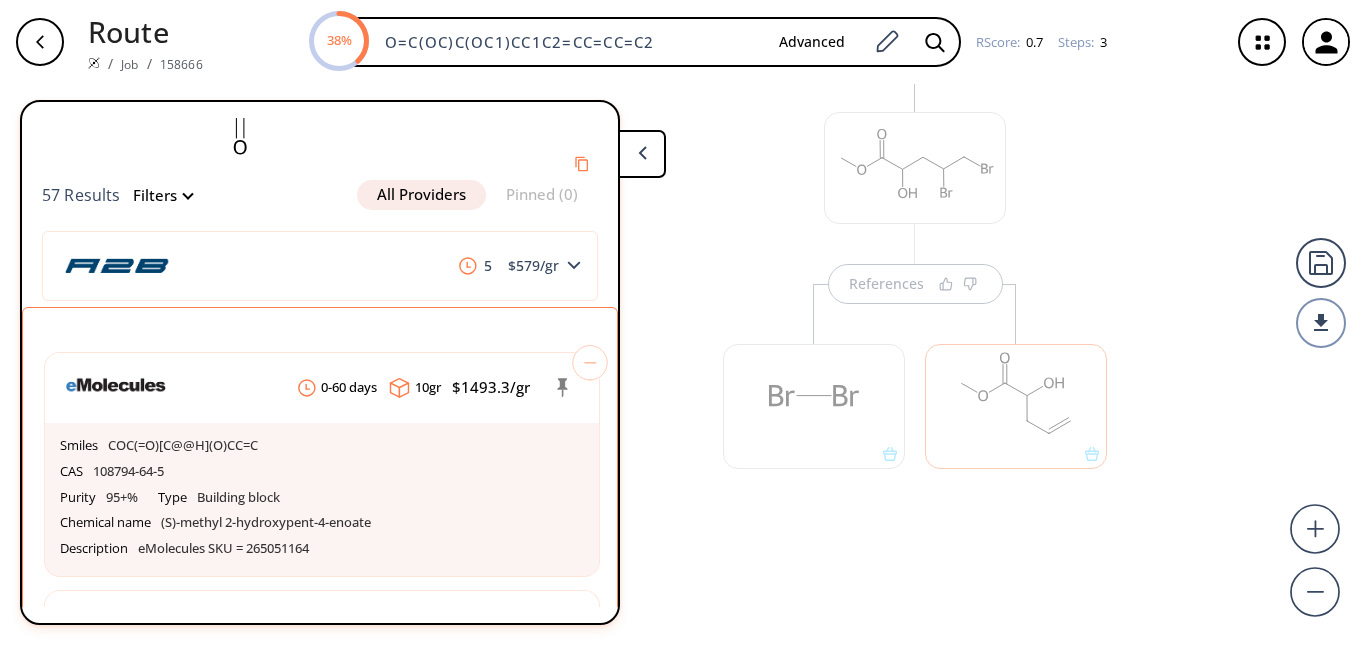 click on "0-60 days 10 gr $ 1493.3 /gr Smiles COC(=O)[C@@H](O)CC=C CAS 108794-64-5 Purity 95+% Type Building block Chemical name (S)-methyl 2-hydroxypent-4-enoate Description eMolecules SKU = 265051164 0-60 days 5 gr $ 1803.2 /gr Smiles COC(=O)[C@@H](O)CC=C CAS 108794-64-5 Purity 95+% Type Building block Chemical name (S)-methyl 2-hydroxypent-4-enoate Description eMolecules SKU = 265051163 2-10 days 1 gr $ 3436 /gr Smiles COC(=O)C(O)CC=C CAS [PHONE_NUMBER] Purity 95+% Type Building block Chemical name methyl 2-hydroxypent-4-enoate Description eMolecules SKU = 835176699 2-10 days 0.5 gr $ 5394 /gr Smiles COC(=O)C(O)CC=C CAS [PHONE_NUMBER] Purity 95+% Type Building block Chemical name methyl 2-hydroxypent-4-enoate Description eMolecules SKU = 835176703 0-60 days 1 gr $ 5635 /gr Smiles COC(=O)[C@@H](O)CC=C CAS 108794-64-5 Purity 95+% Type Building block Chemical name (S)-methyl 2-hydroxypent-4-enoate Description eMolecules SKU = 265051162 2-10 days 0.25 gr $ 6972 /gr Smiles COC(=O)C(O)CC=C CAS [PHONE_NUMBER] Purity 95+% Type 0.25 gr" at bounding box center (320, 1801) 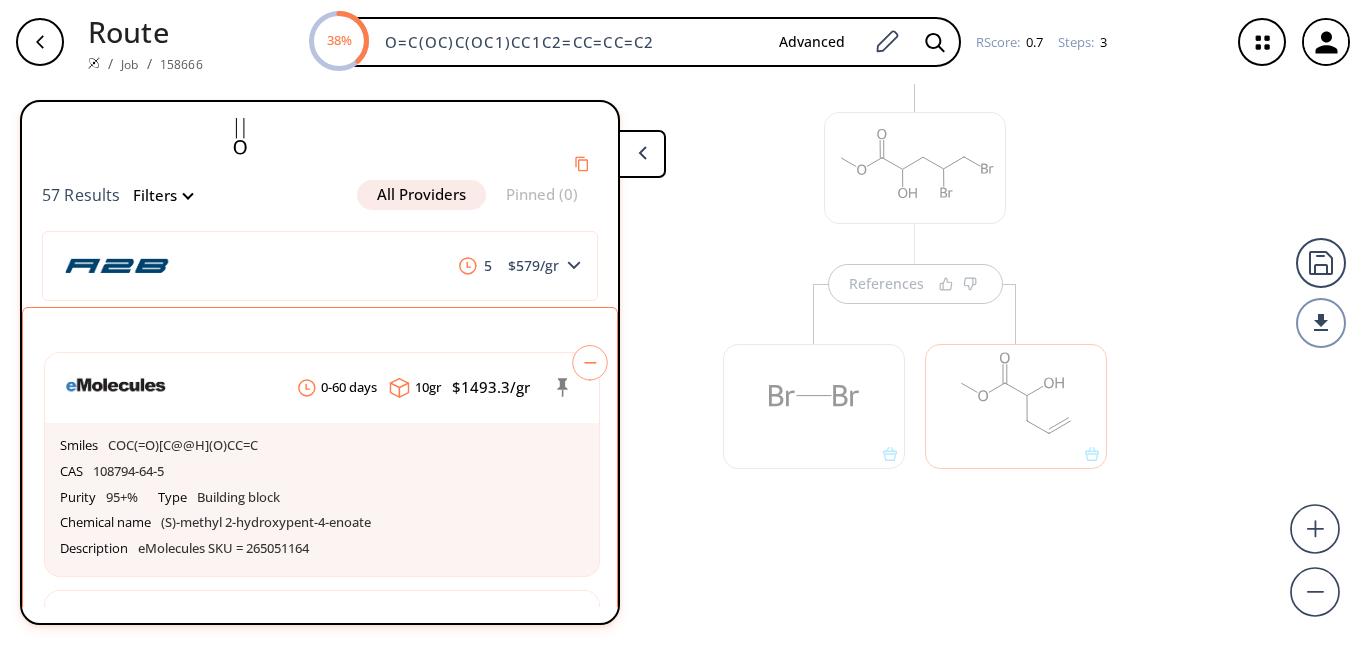 click 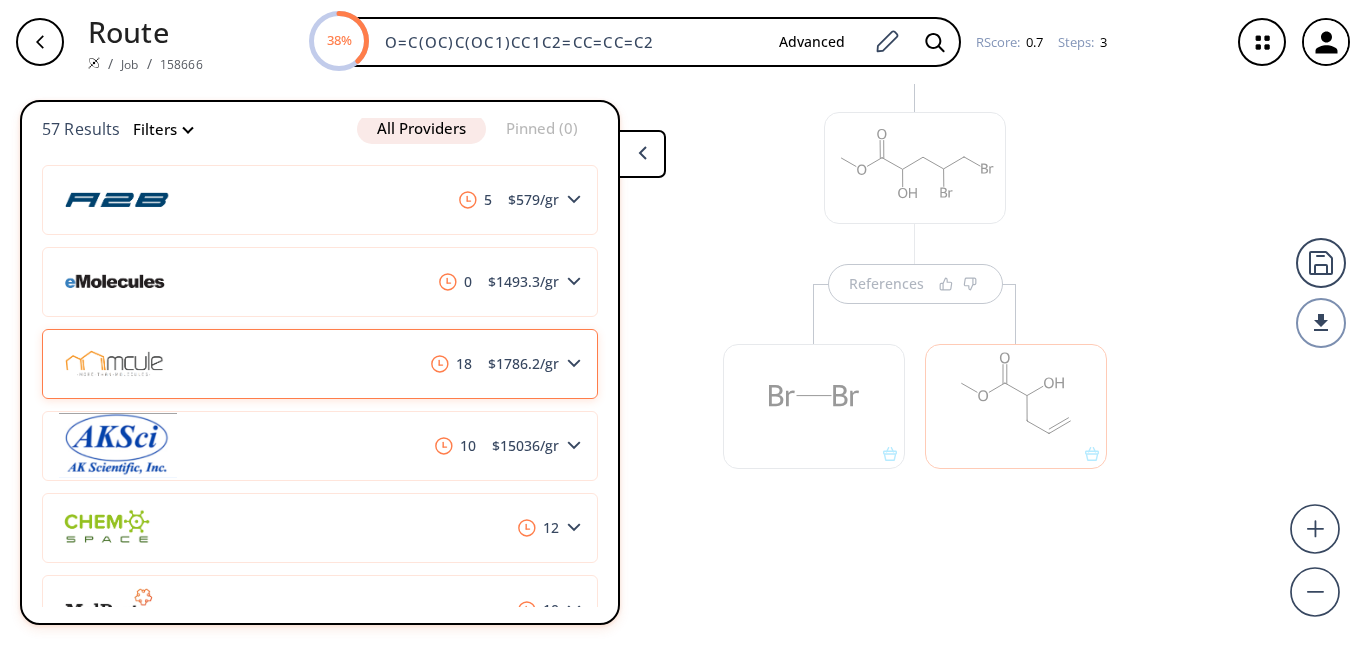 scroll, scrollTop: 274, scrollLeft: 0, axis: vertical 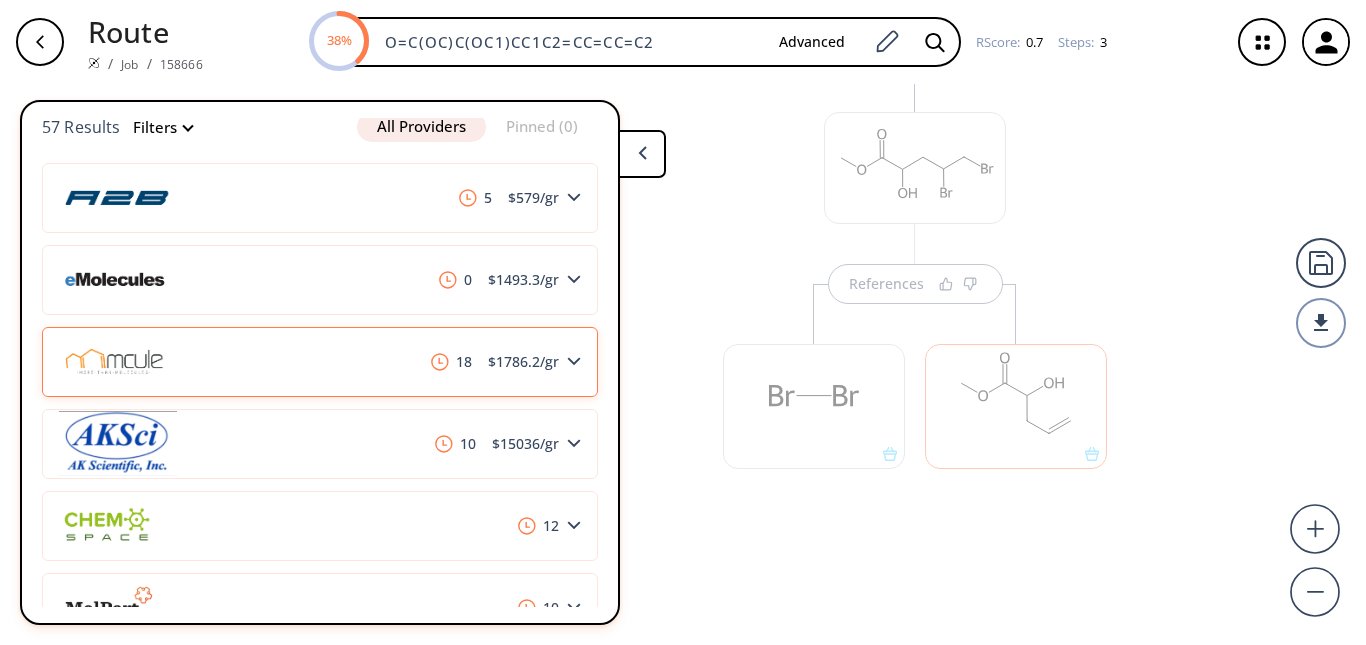 click on "$ 15036 /gr" at bounding box center (525, 444) 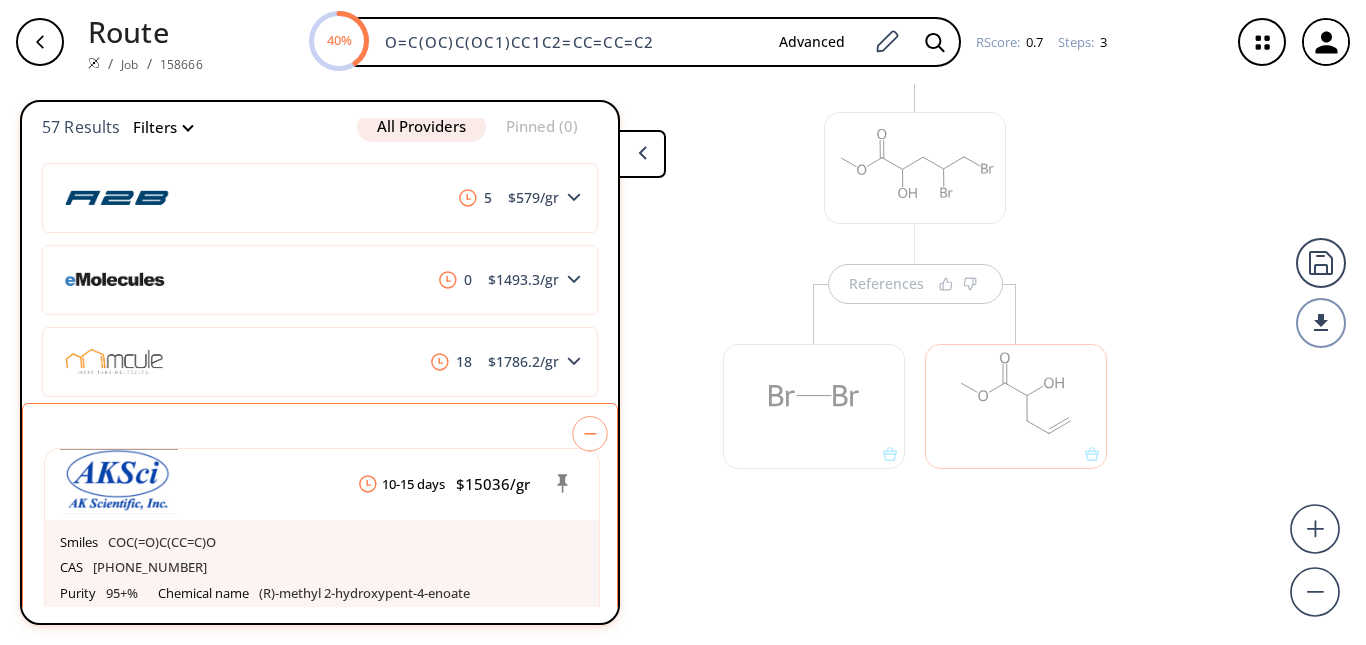 click 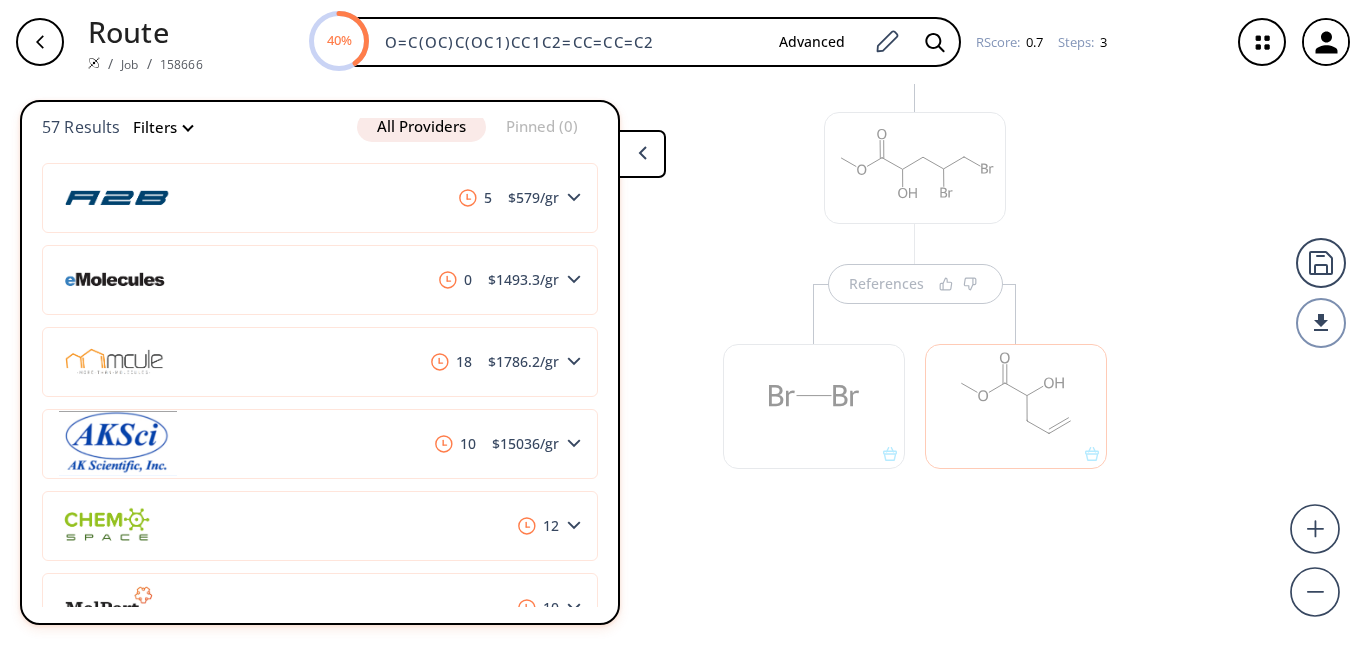 click 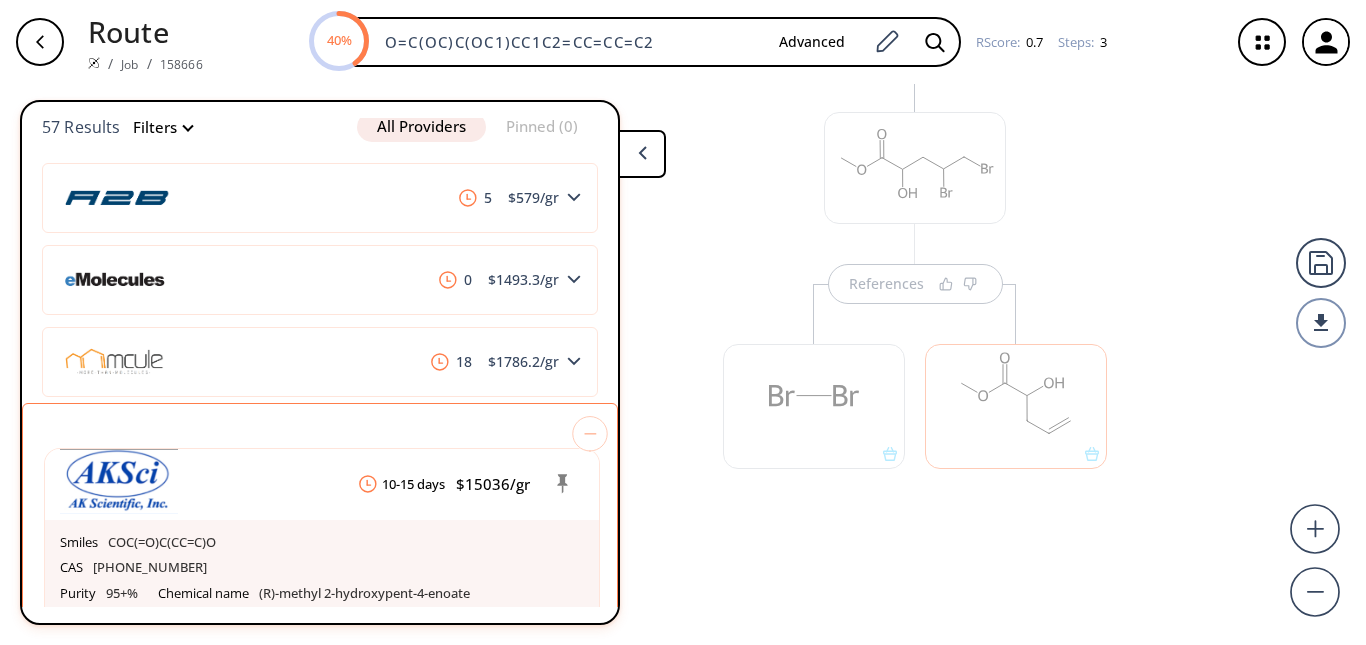 click 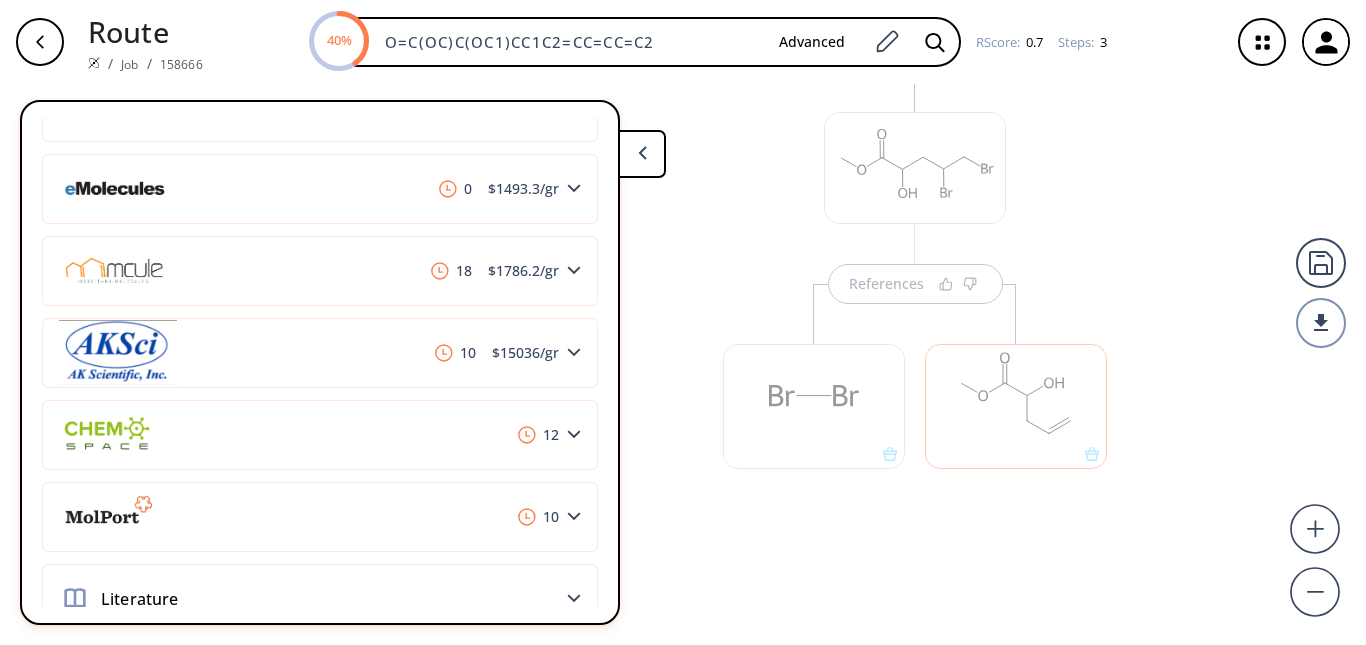 scroll, scrollTop: 369, scrollLeft: 0, axis: vertical 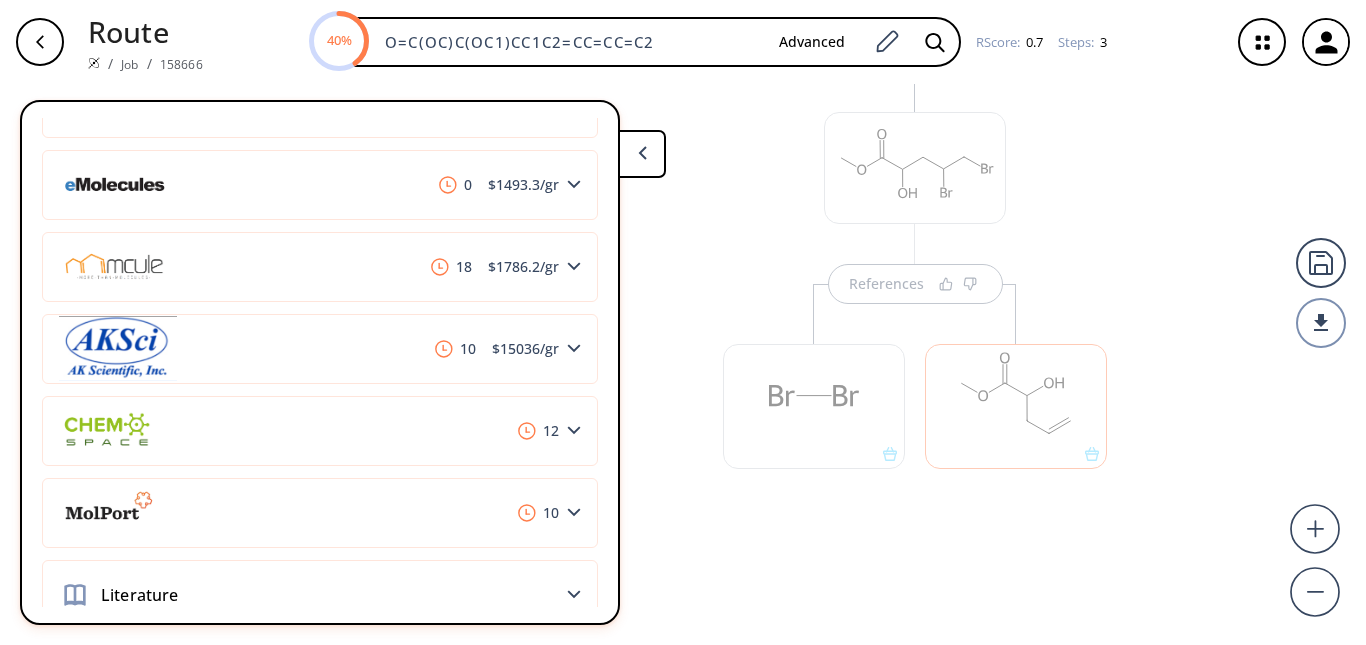 click on "12" at bounding box center (320, 431) 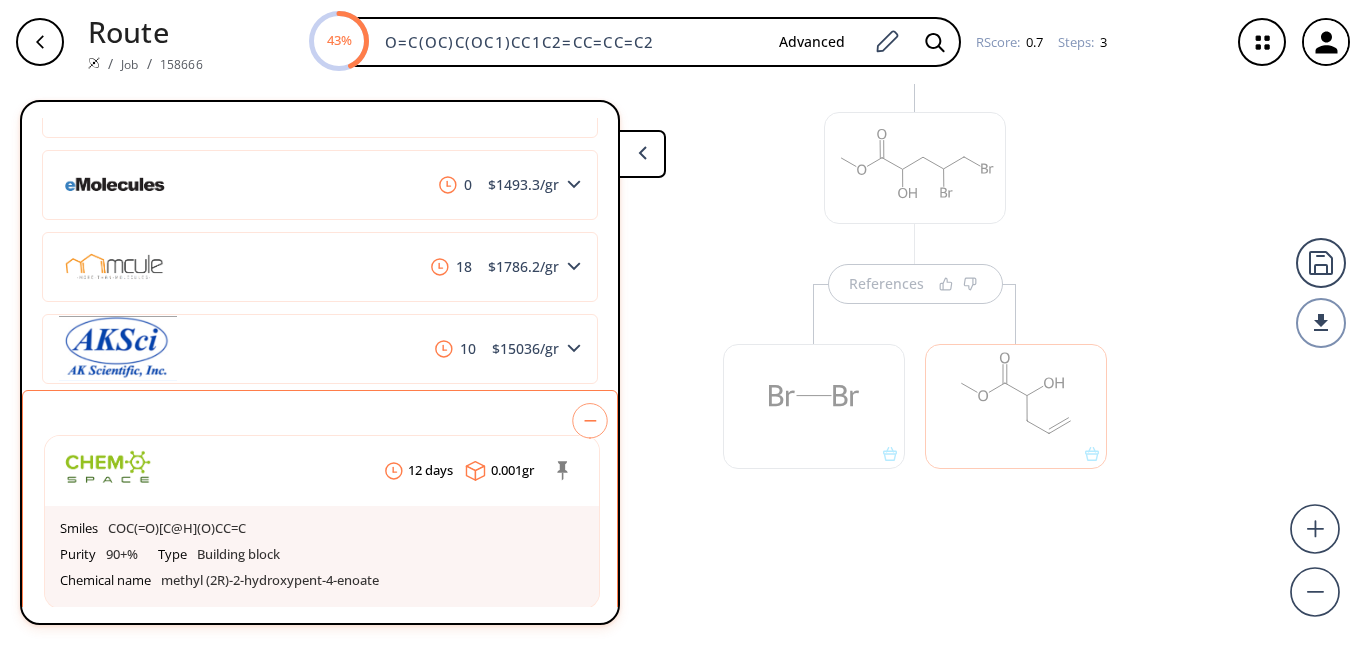 click 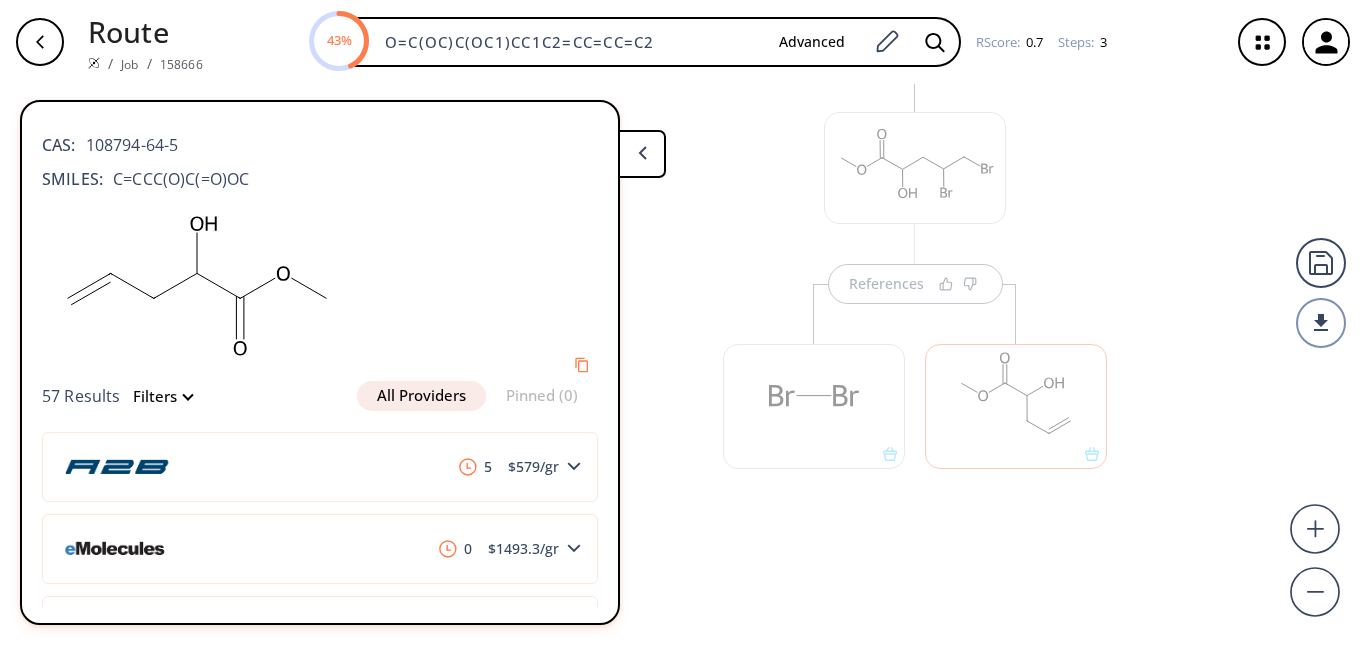 scroll, scrollTop: 0, scrollLeft: 0, axis: both 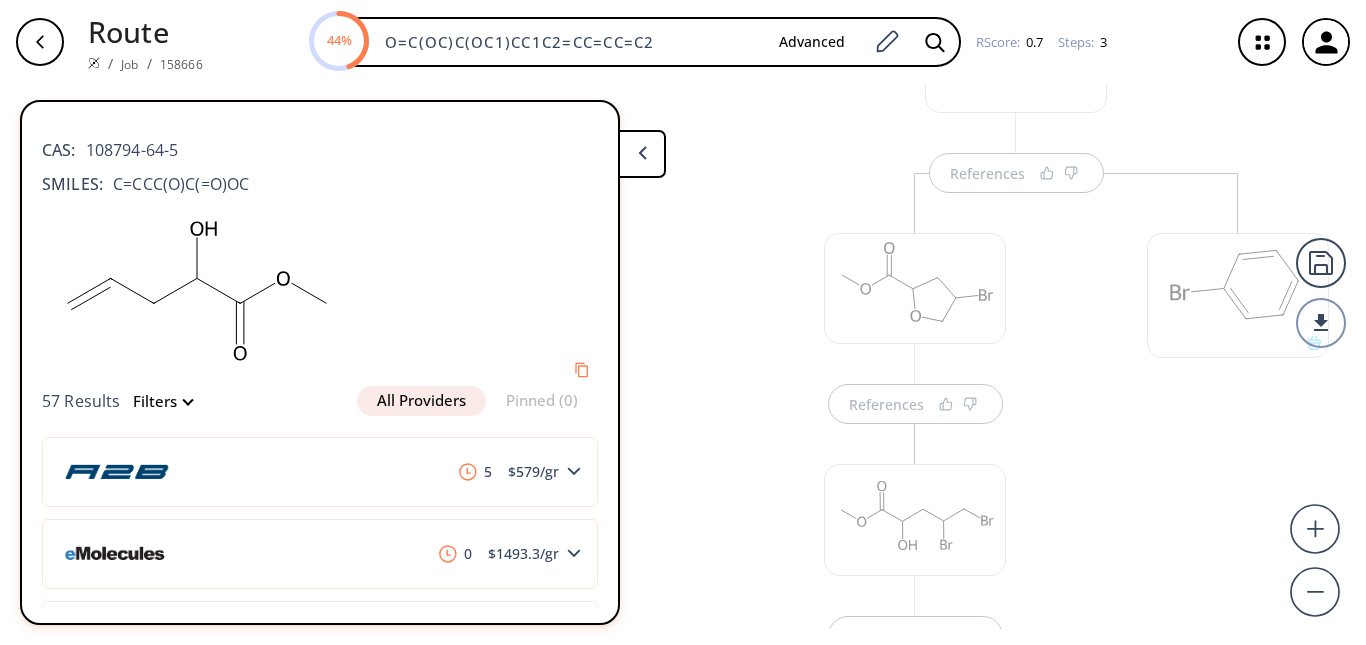 click on "References References" at bounding box center (915, 557) 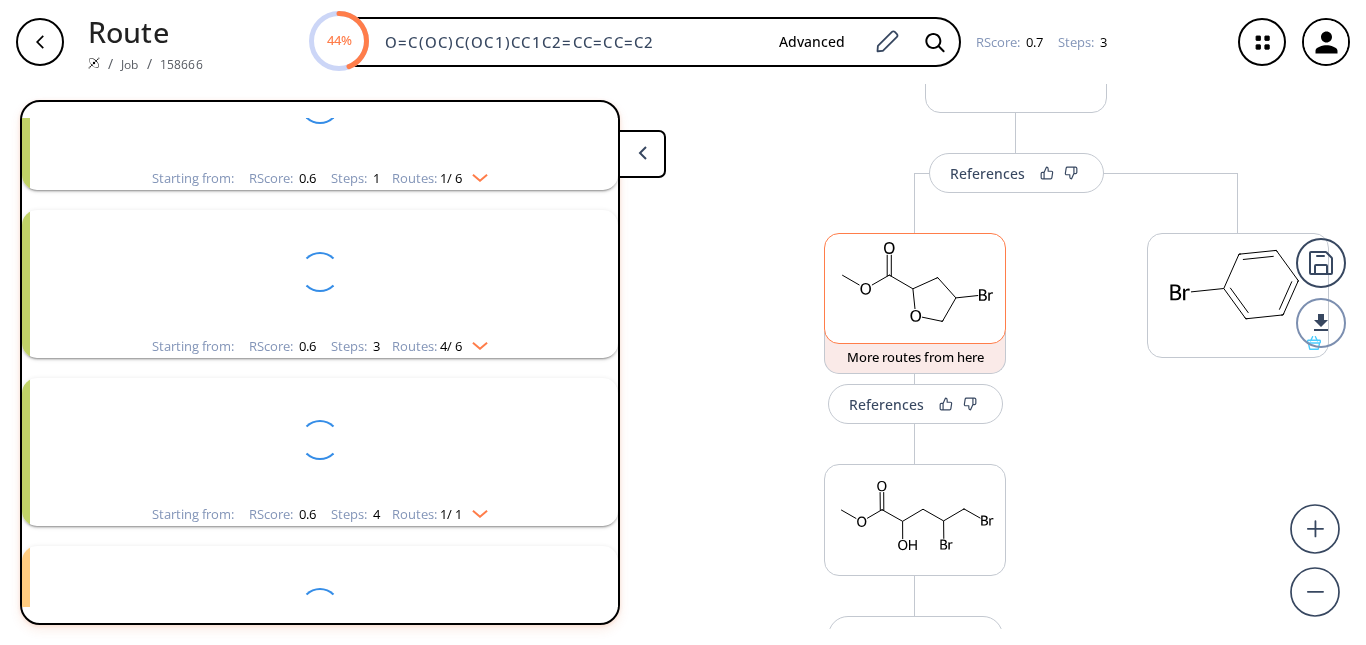scroll, scrollTop: 2220, scrollLeft: 0, axis: vertical 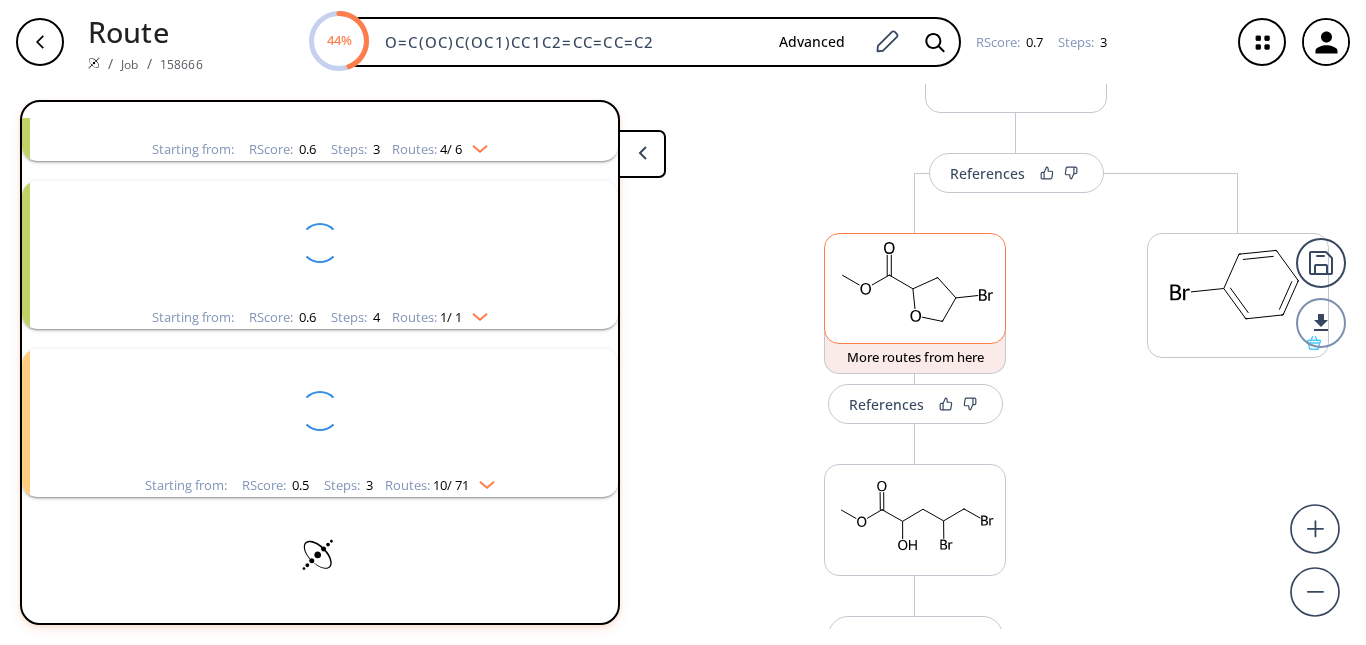 click 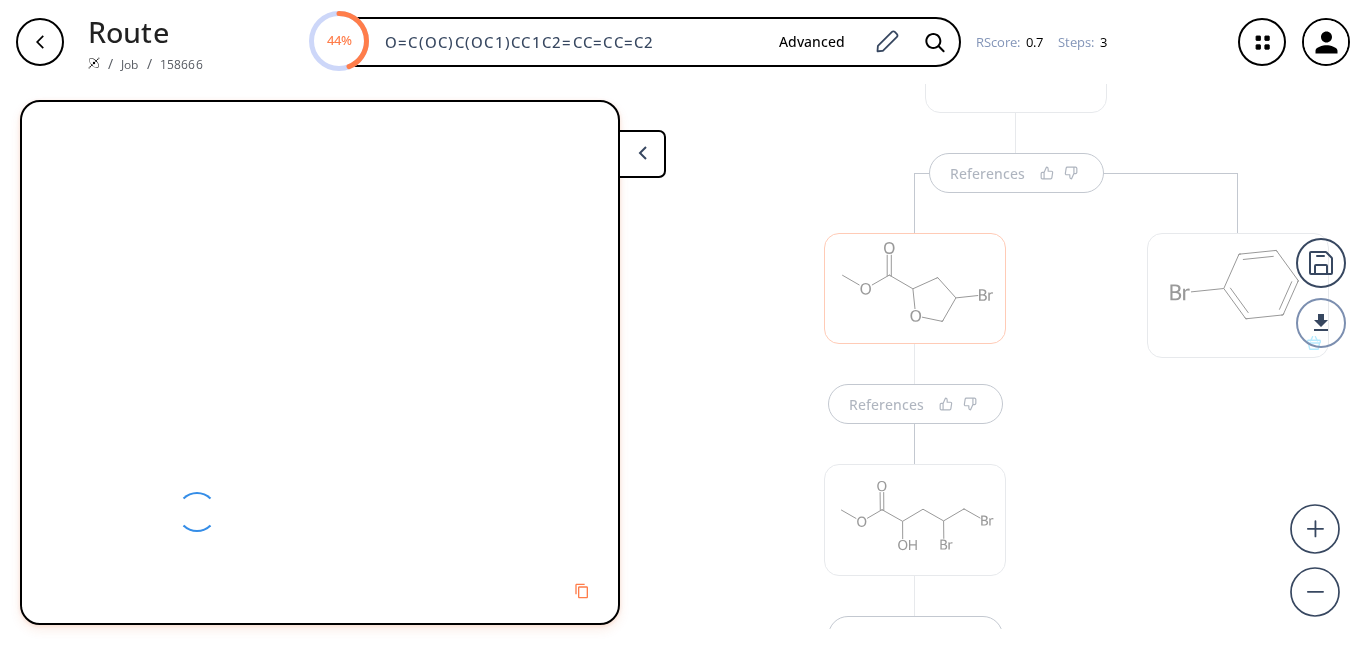 scroll, scrollTop: 0, scrollLeft: 0, axis: both 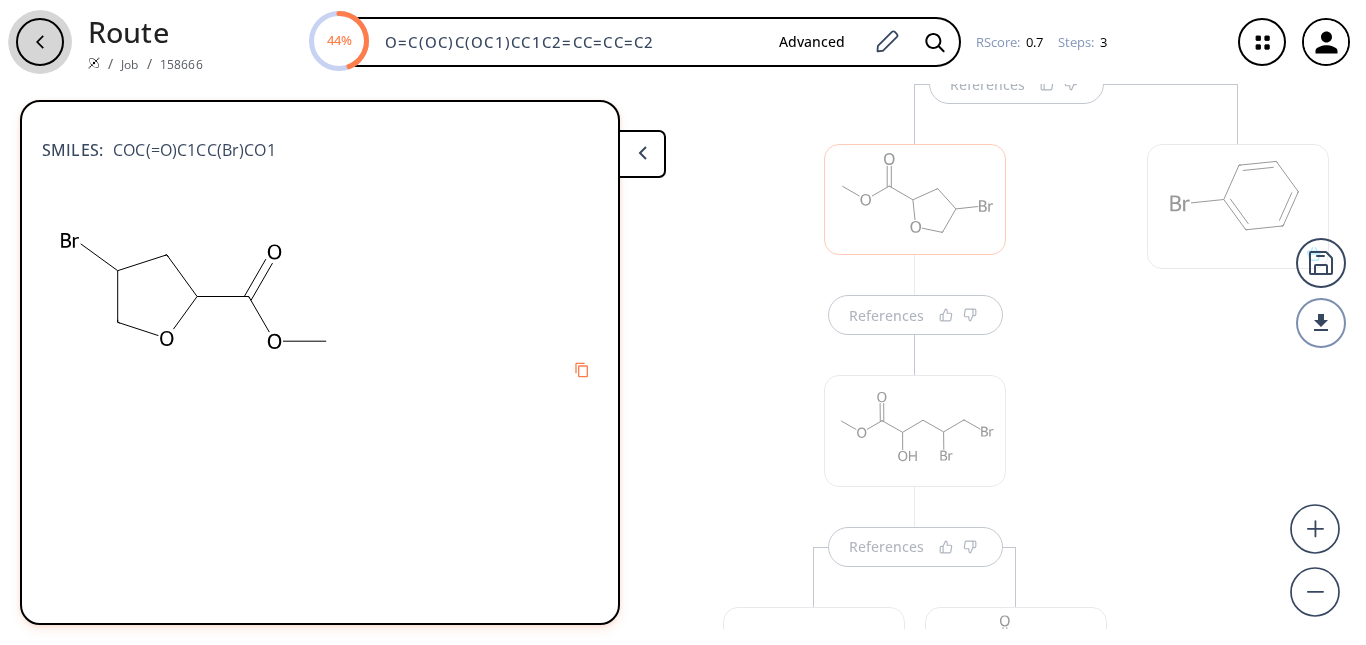 click at bounding box center [40, 42] 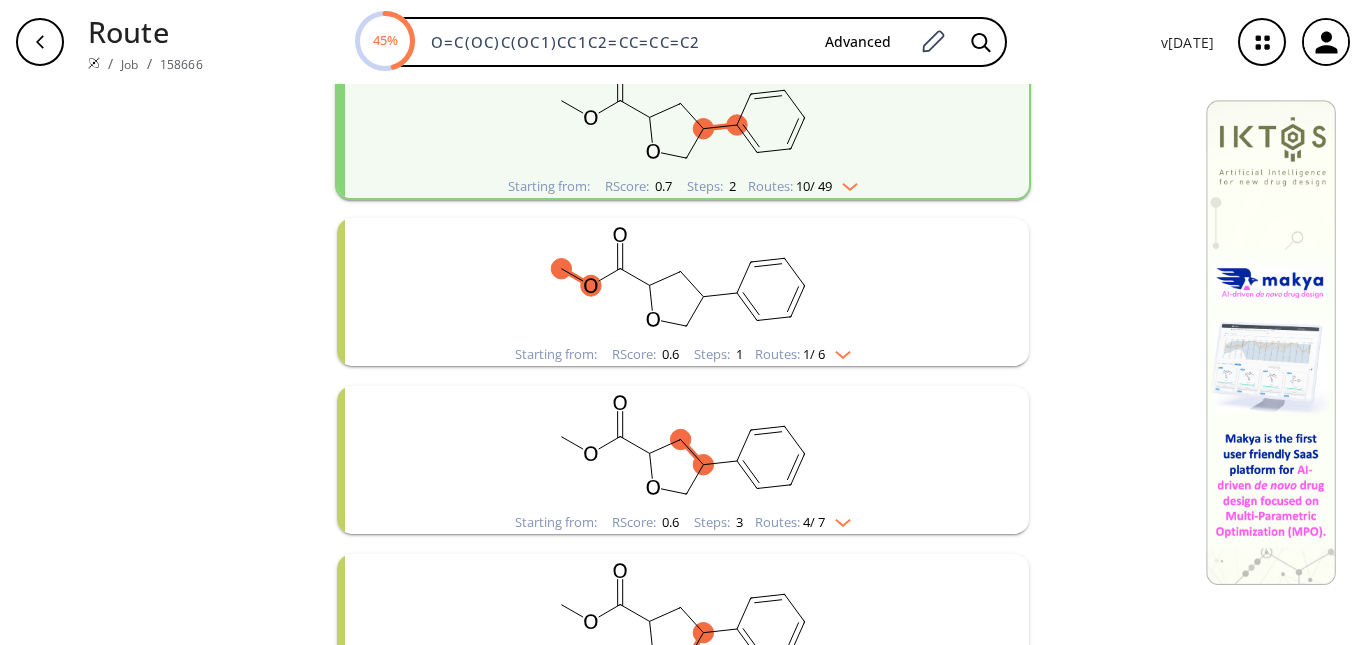 scroll, scrollTop: 289, scrollLeft: 0, axis: vertical 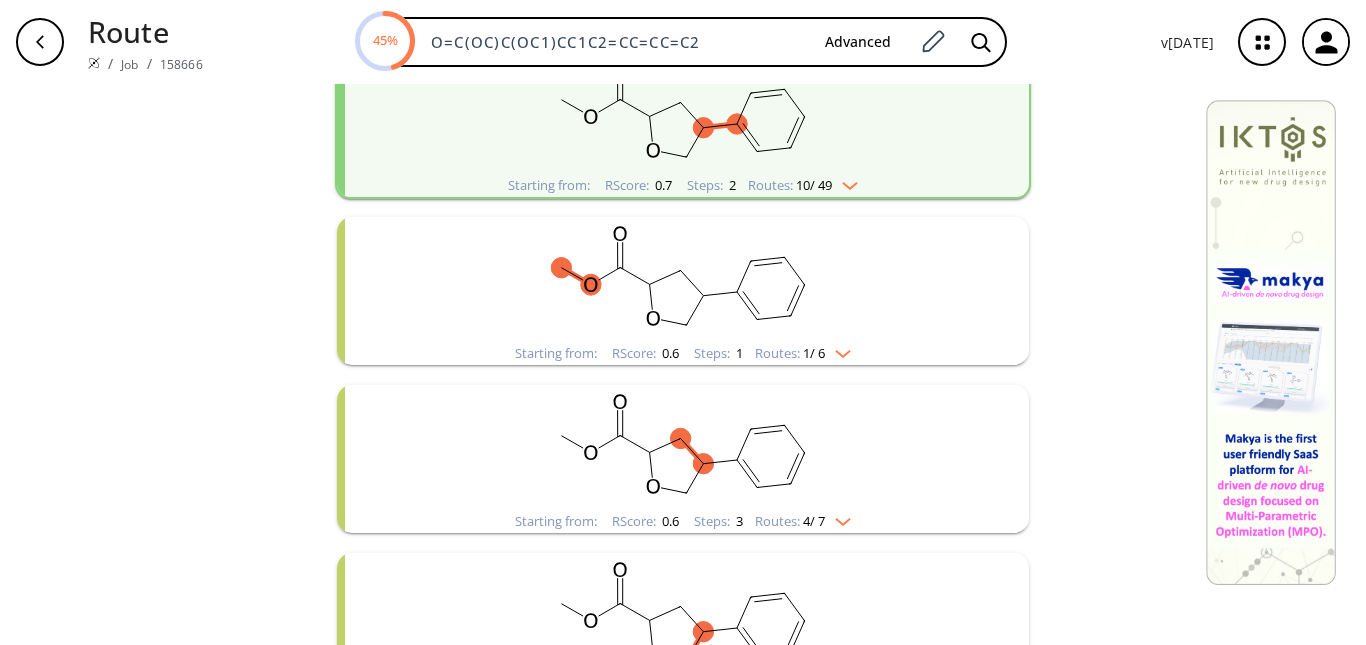click at bounding box center (683, 279) 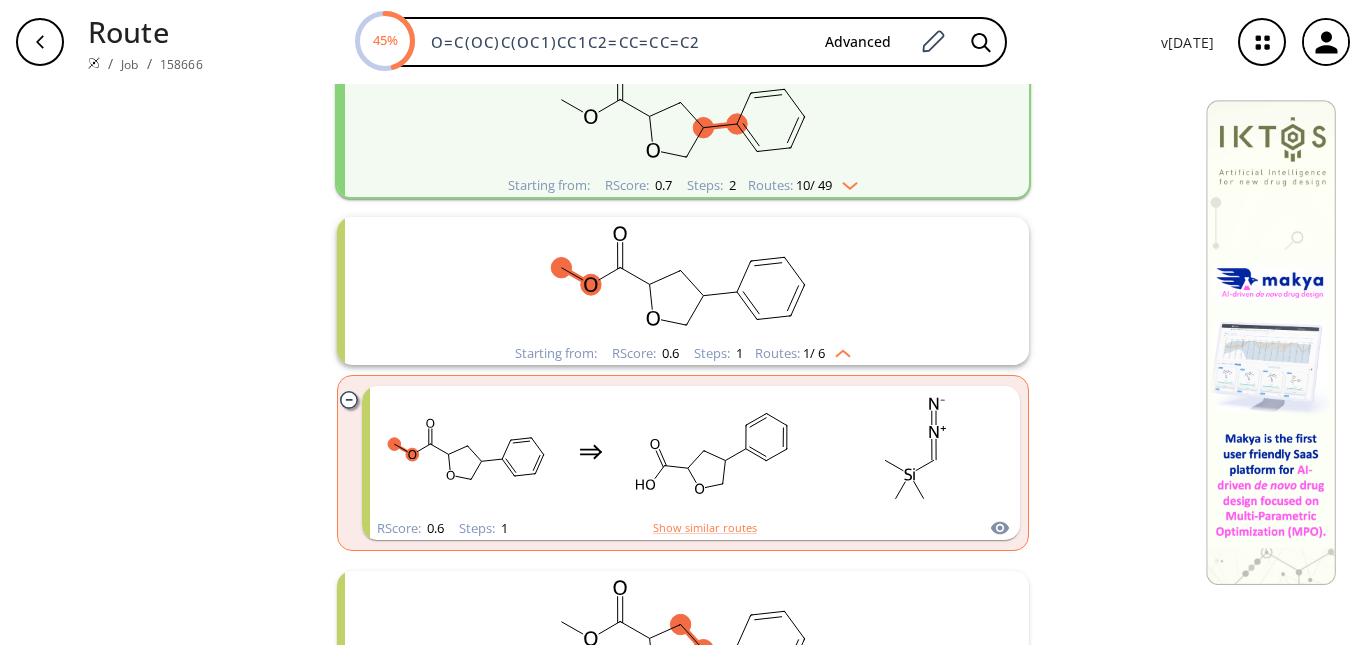 click at bounding box center [683, 279] 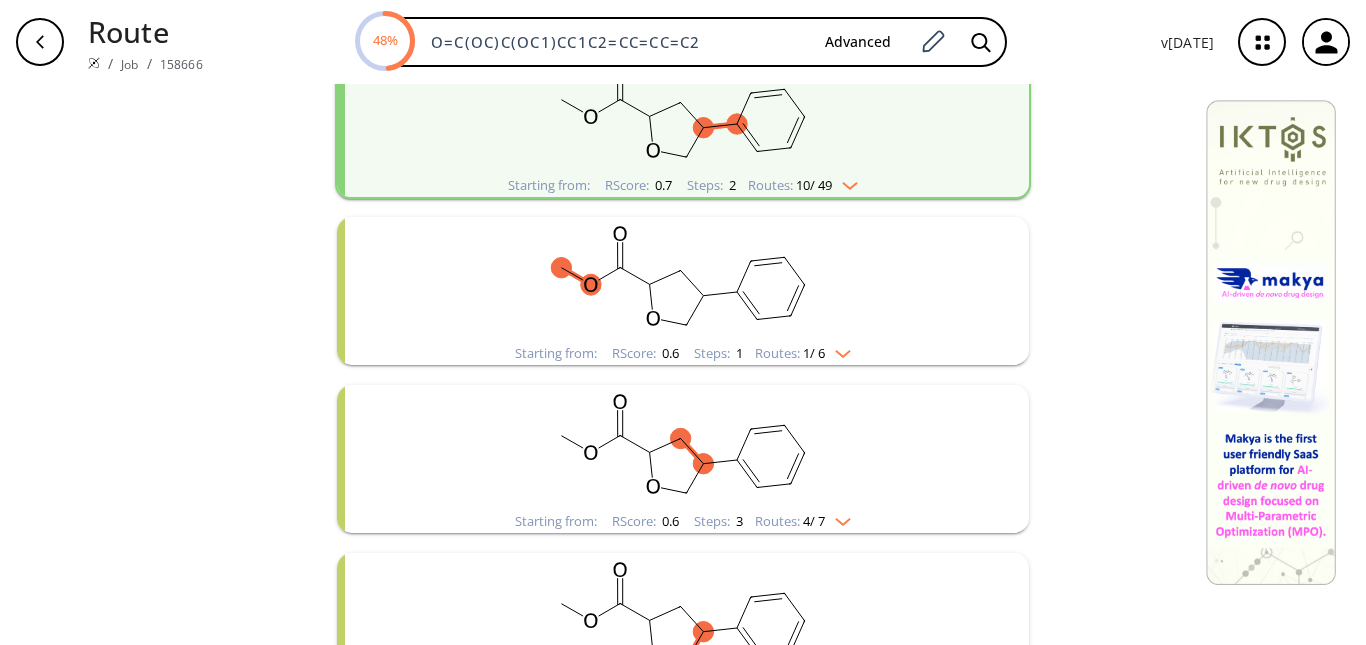 click 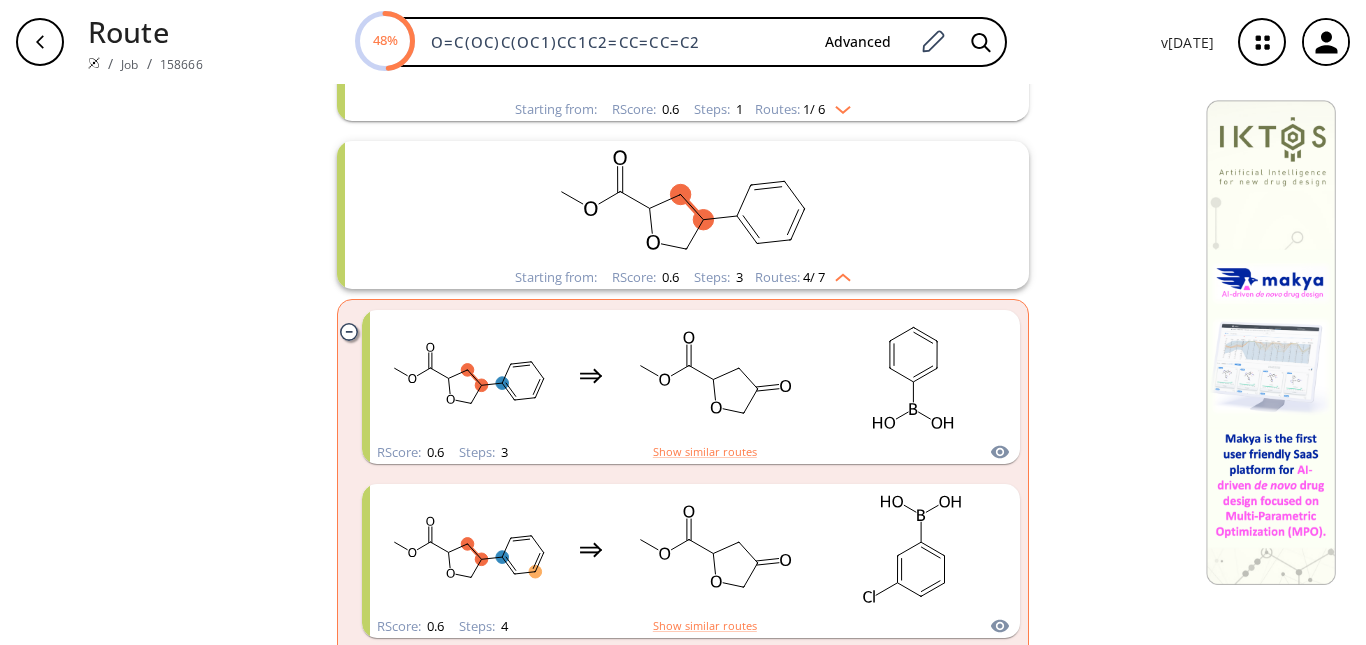 scroll, scrollTop: 538, scrollLeft: 0, axis: vertical 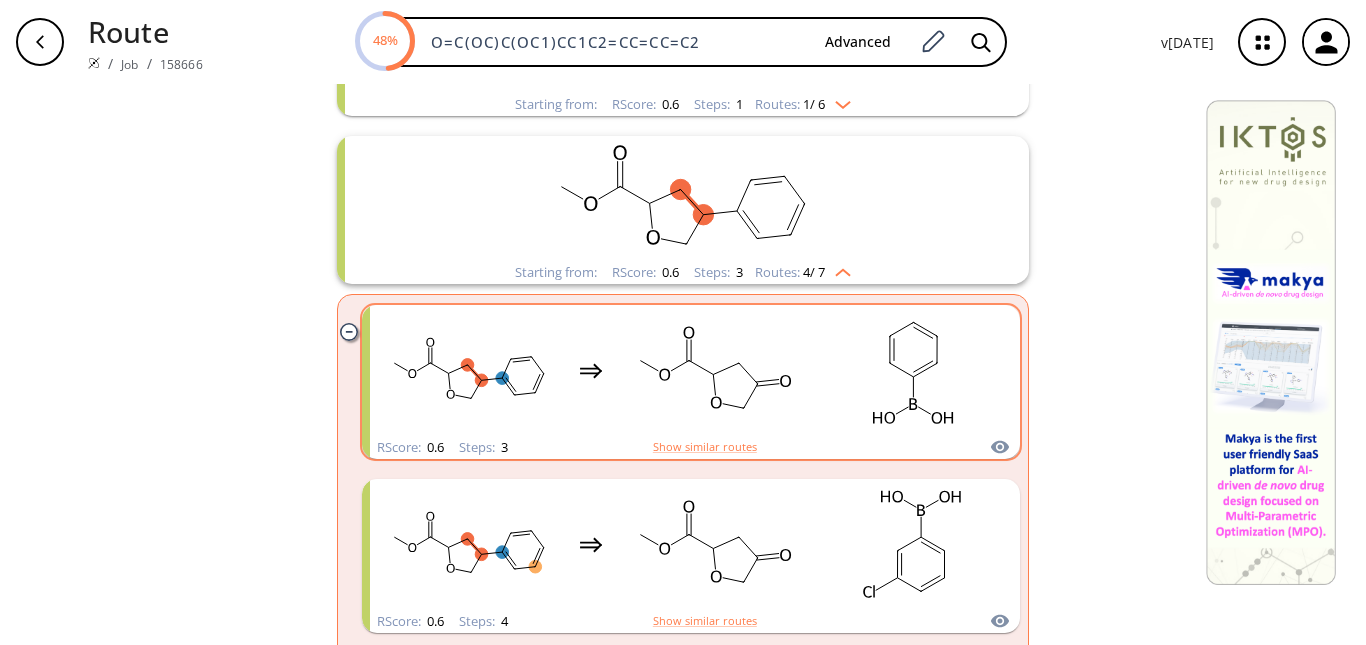 click 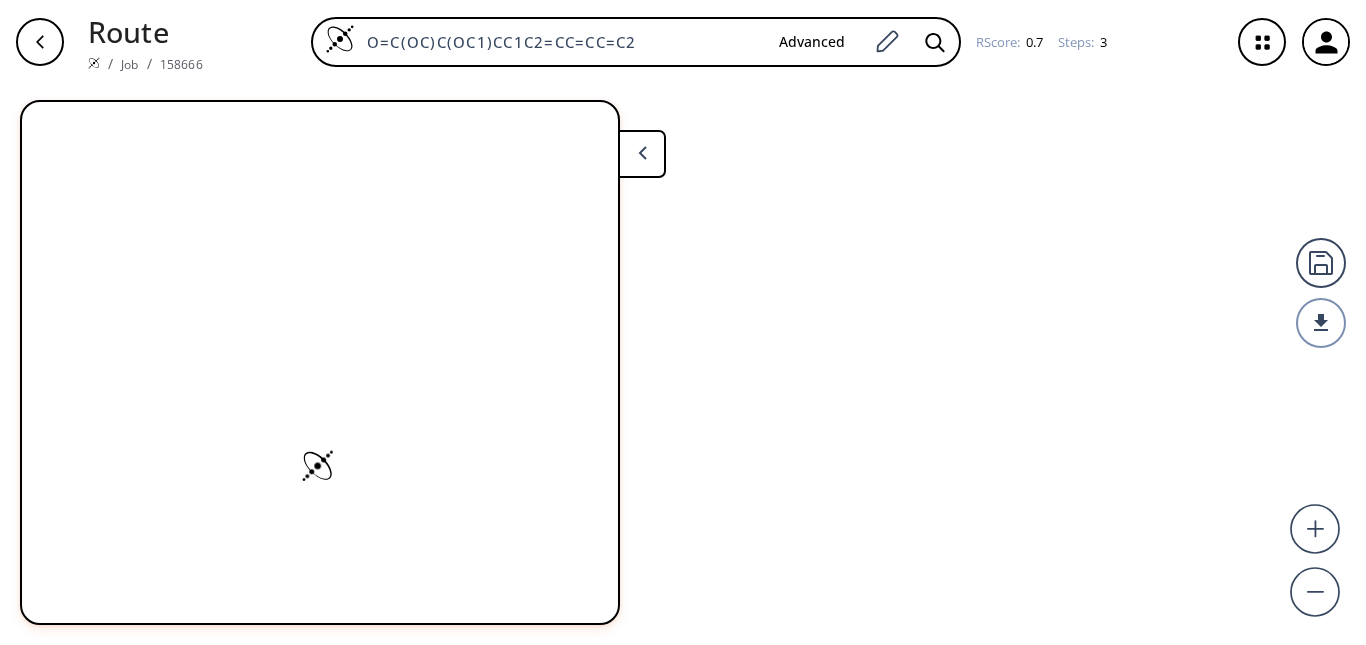 scroll, scrollTop: 0, scrollLeft: 0, axis: both 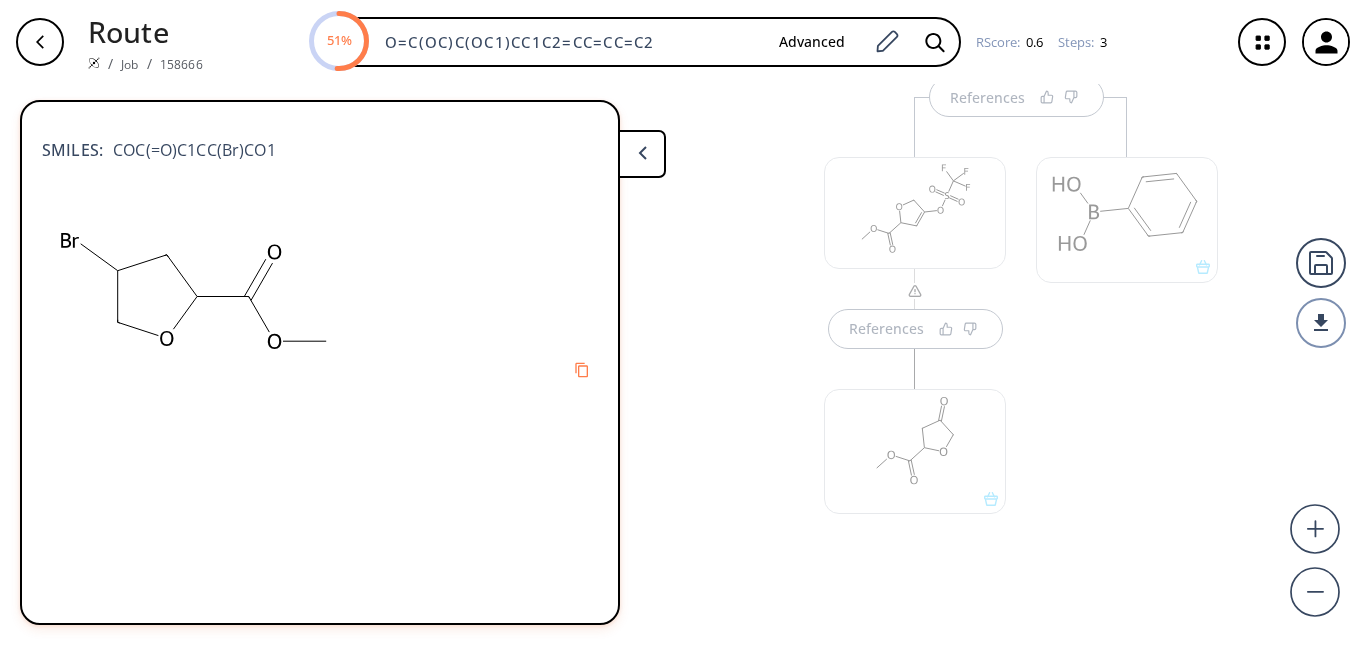 click on "References References References" at bounding box center (683, 356) 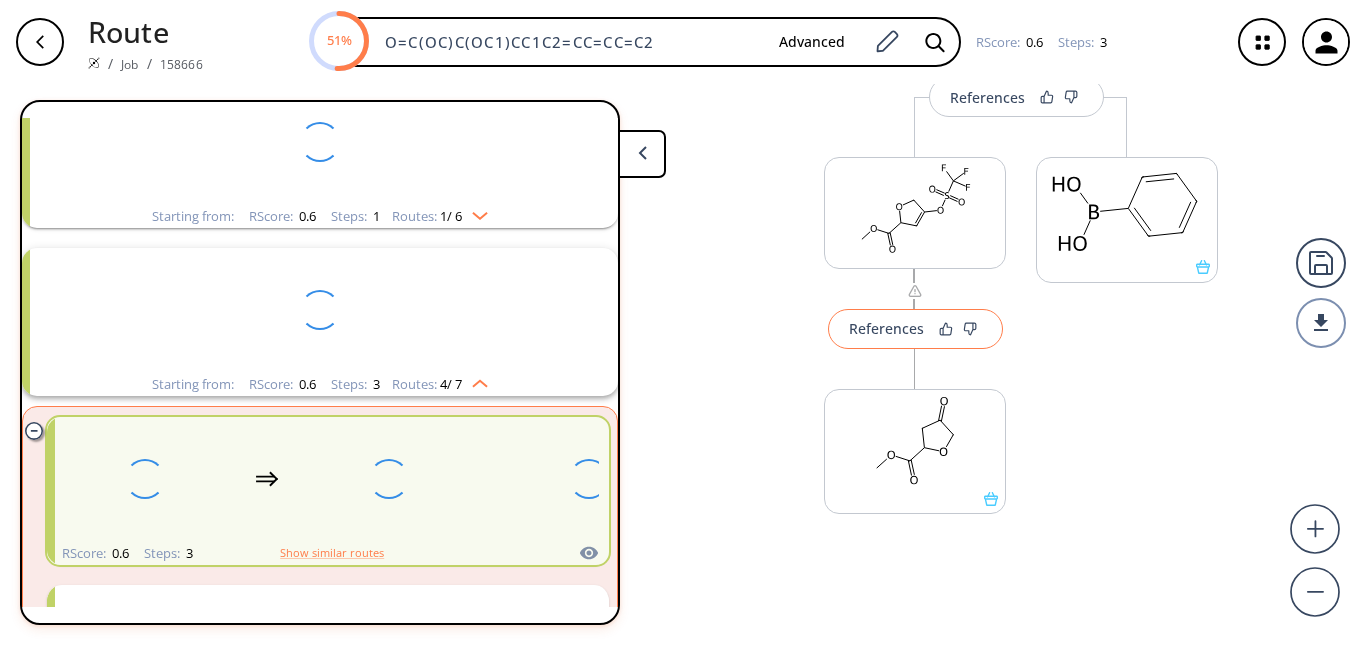 scroll, scrollTop: 382, scrollLeft: 0, axis: vertical 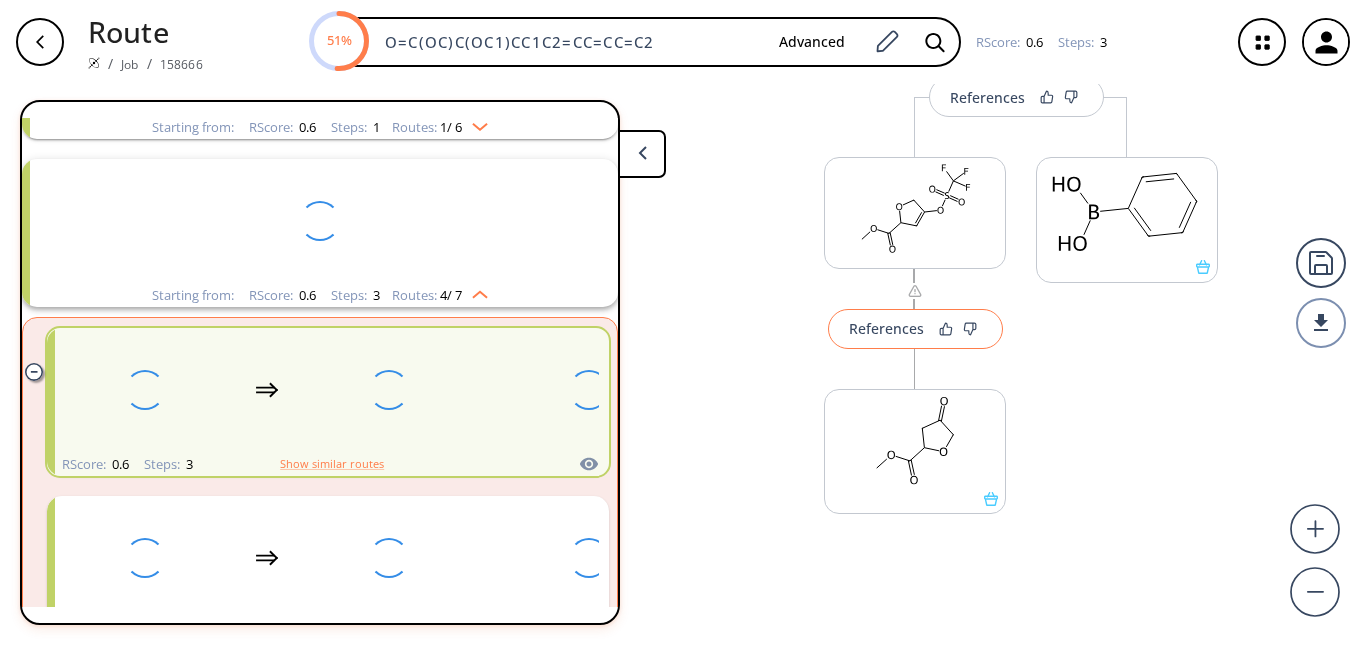 click on "References" at bounding box center [886, 328] 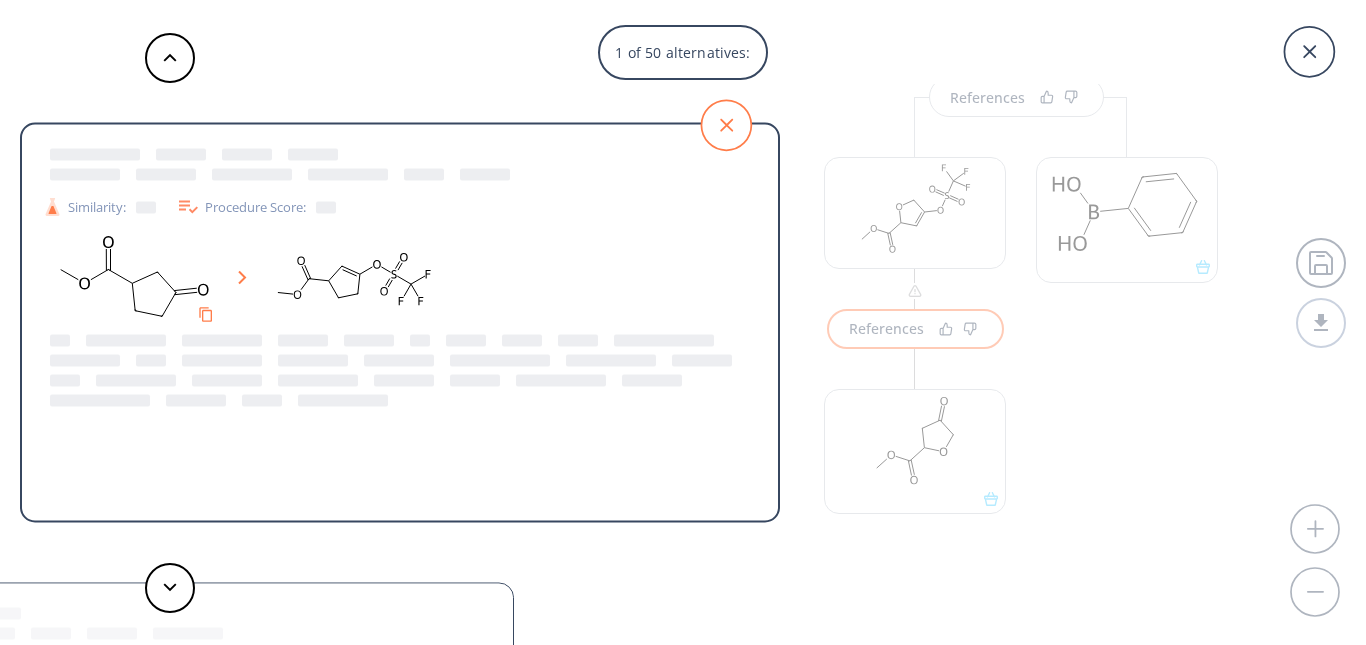 click 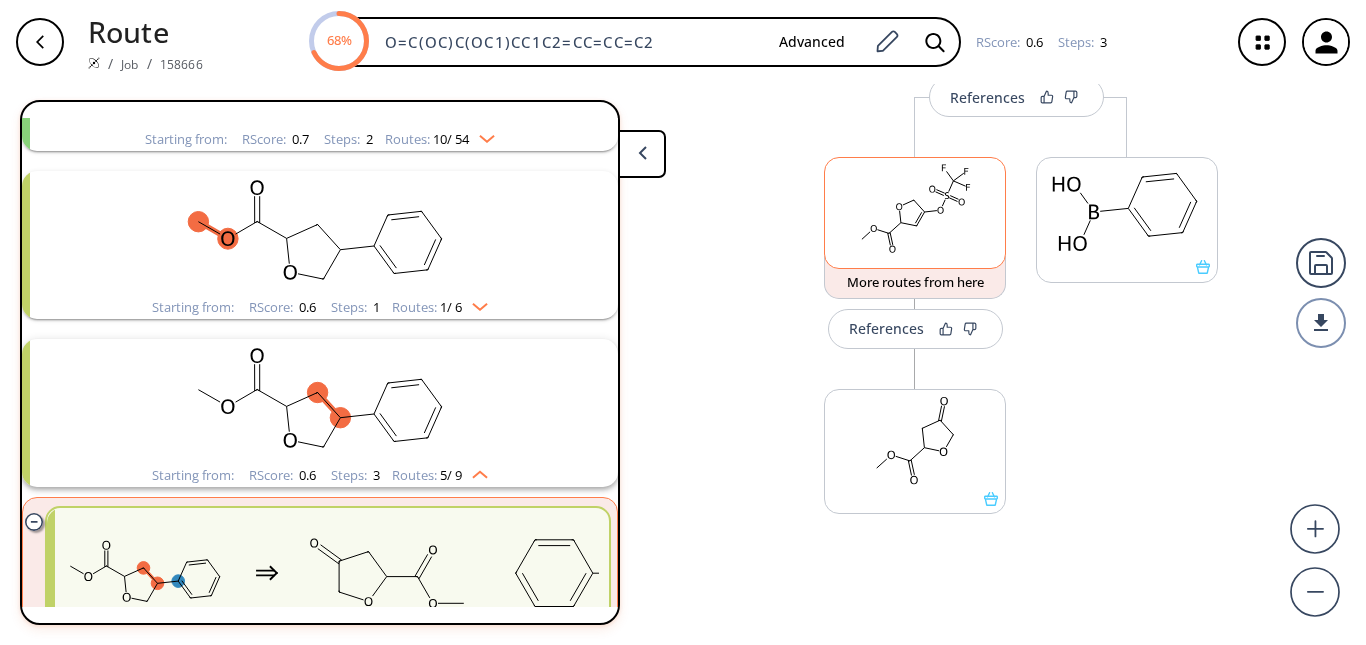 scroll, scrollTop: 0, scrollLeft: 0, axis: both 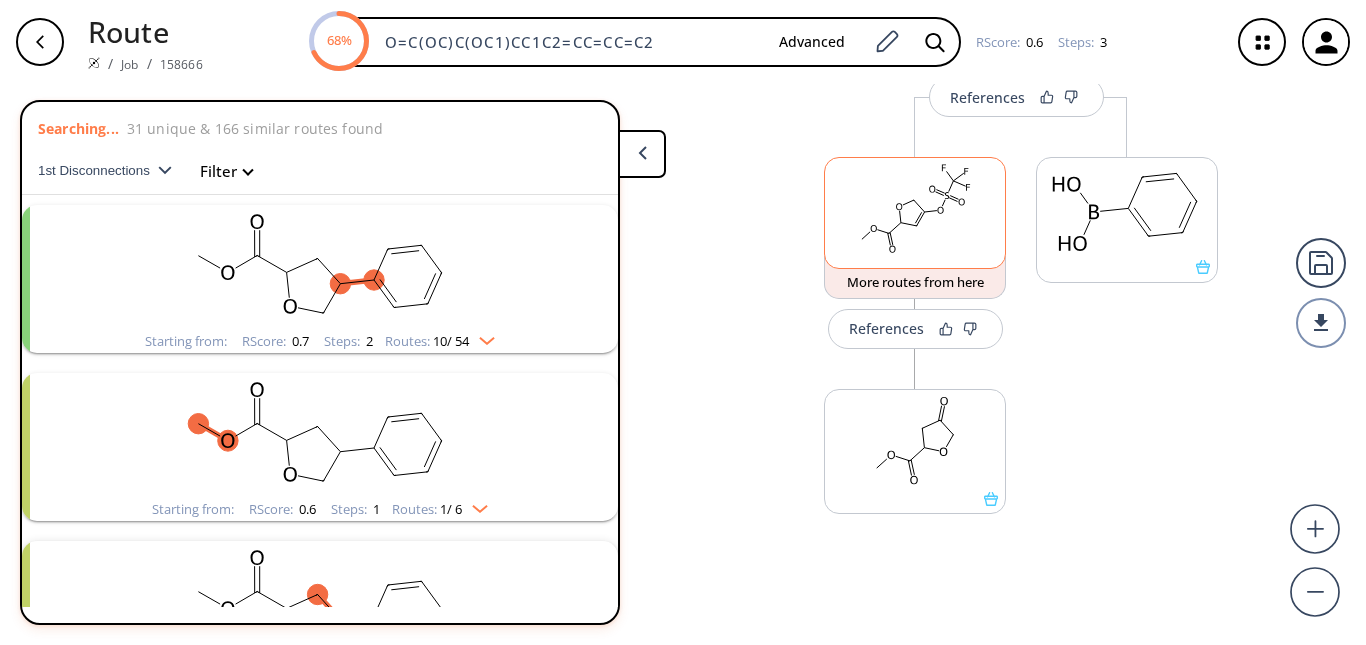 click 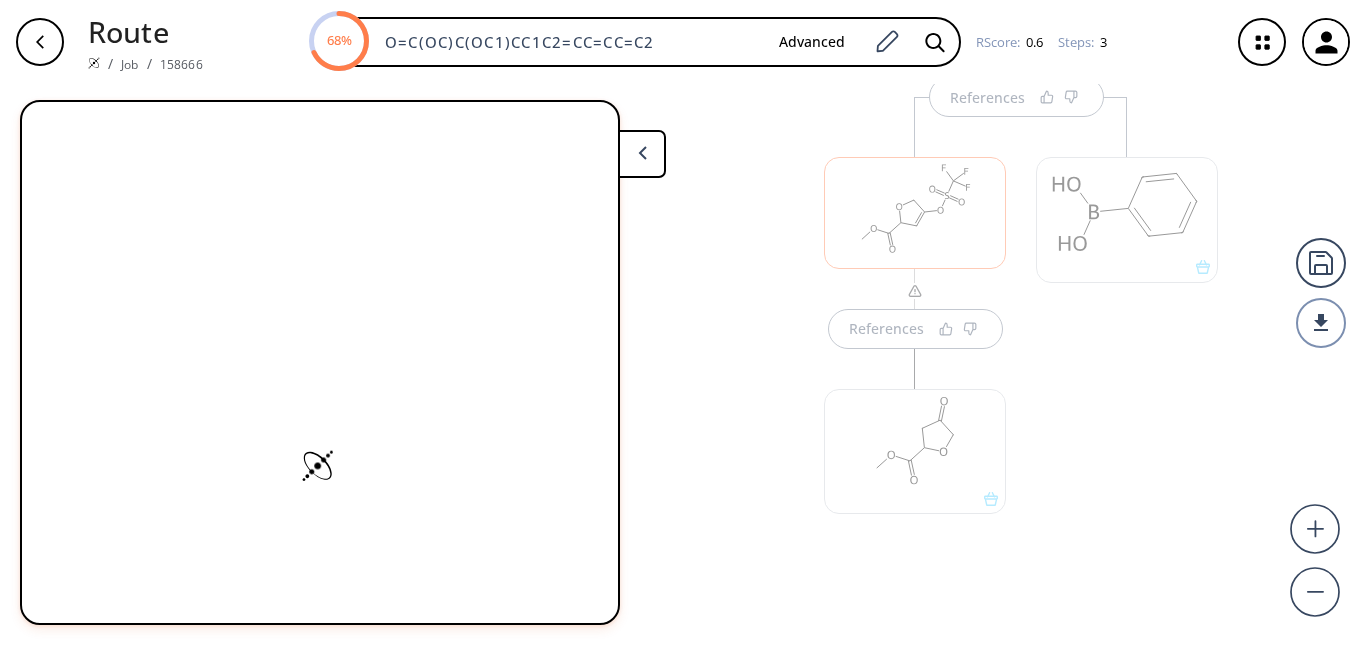 scroll, scrollTop: 472, scrollLeft: 0, axis: vertical 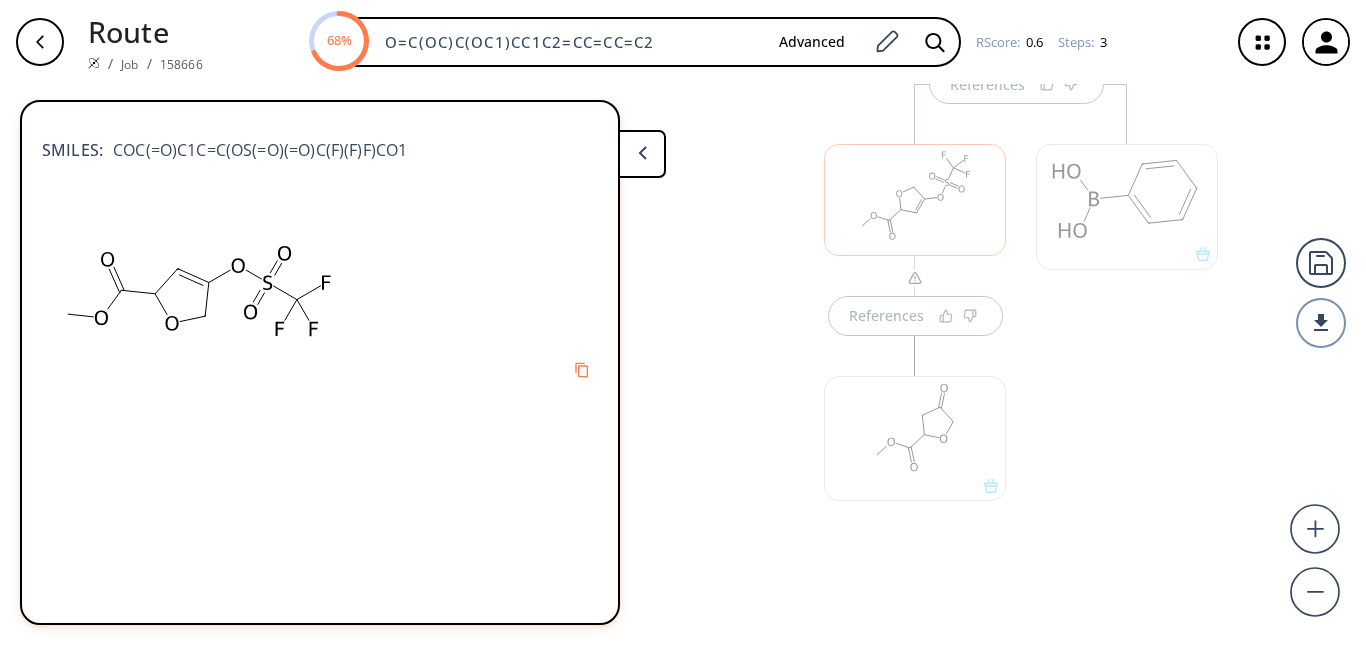 click on "References References References" at bounding box center (683, 356) 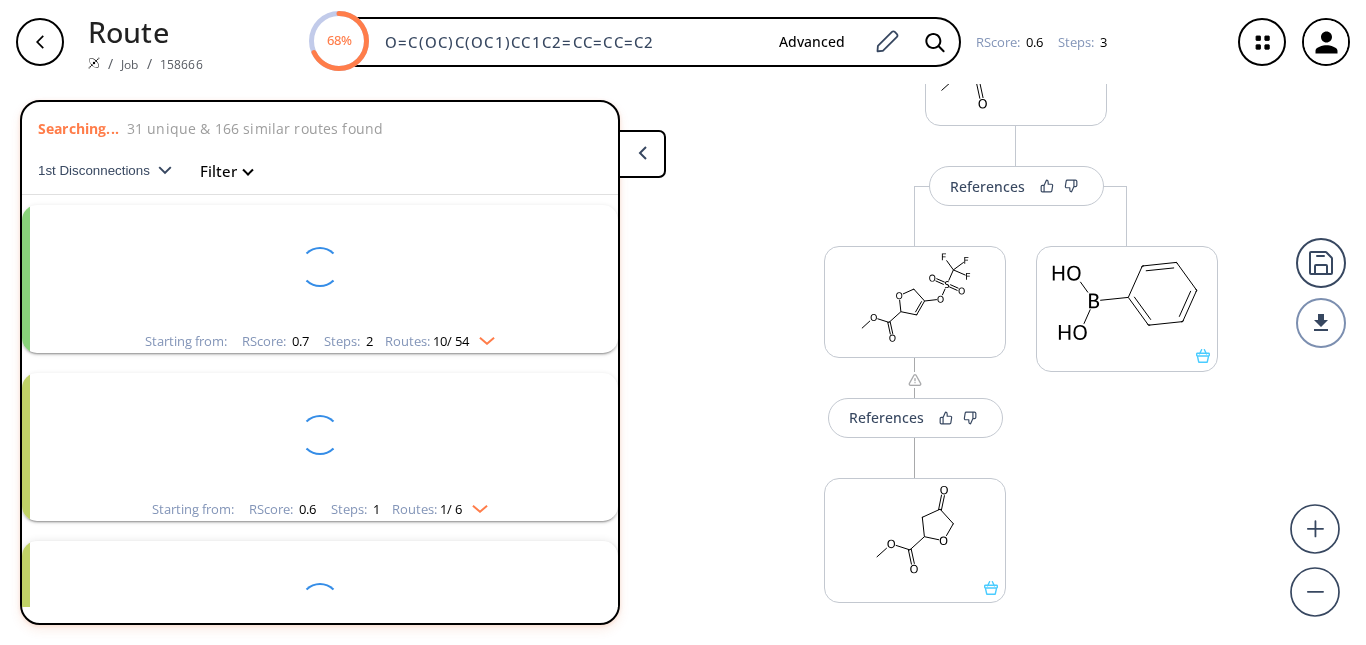 scroll, scrollTop: 367, scrollLeft: 0, axis: vertical 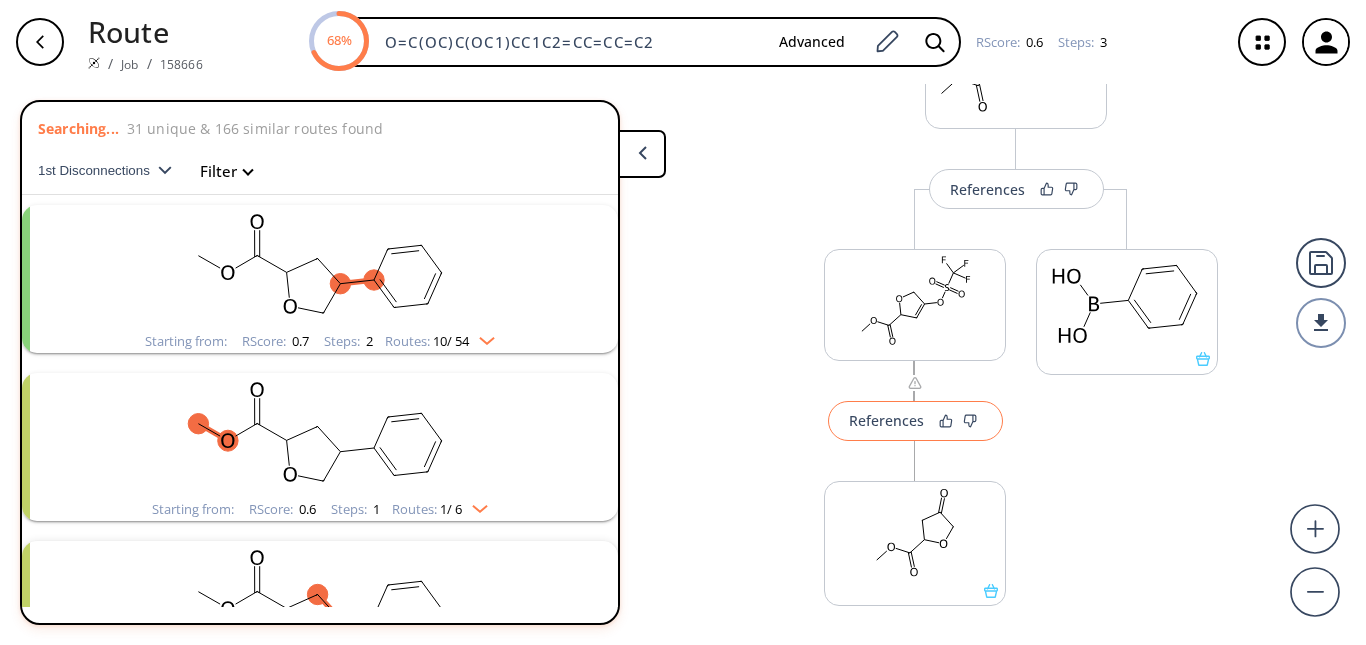 click on "References" at bounding box center (915, 421) 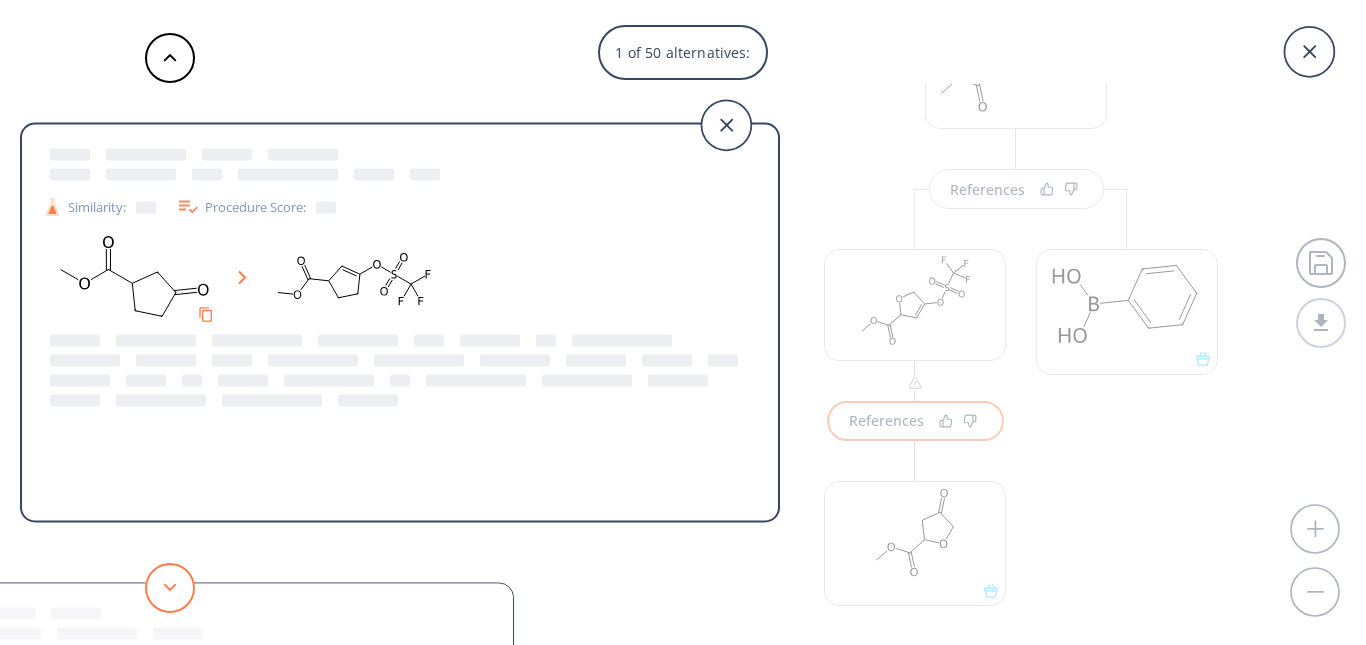 click at bounding box center [170, 588] 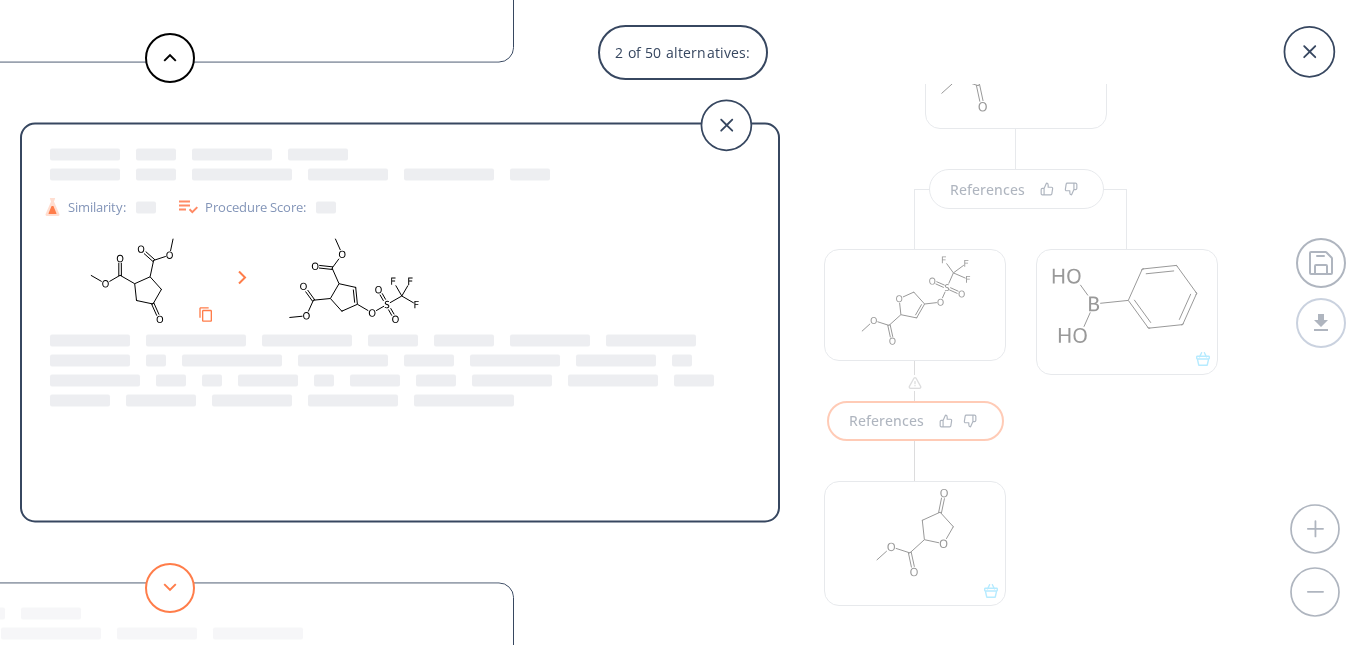 click at bounding box center (170, 588) 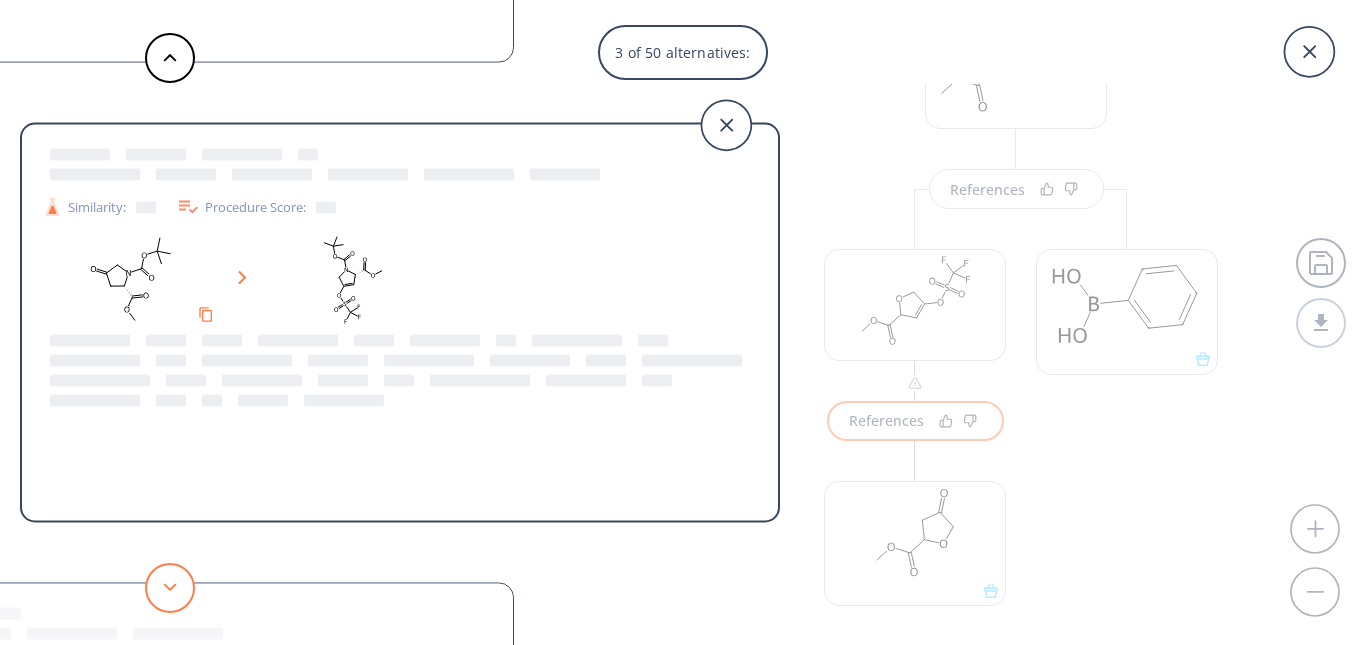 click at bounding box center (170, 588) 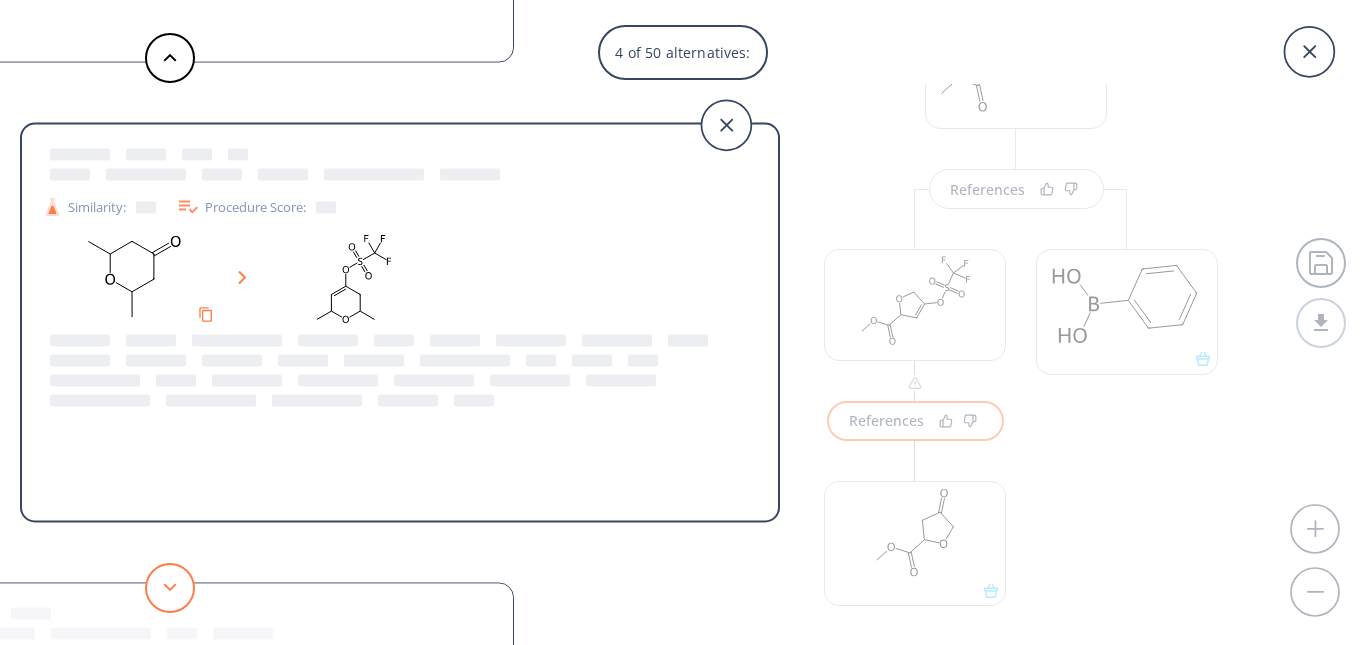 click at bounding box center [170, 588] 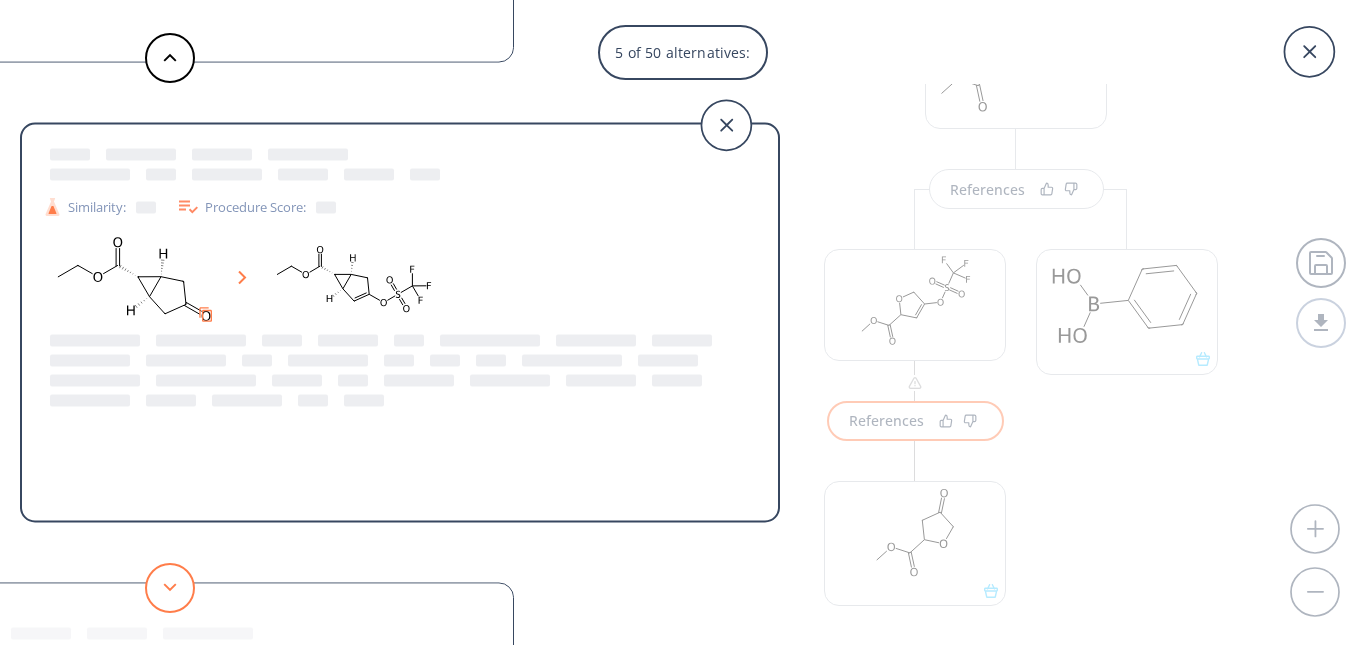 click at bounding box center (170, 588) 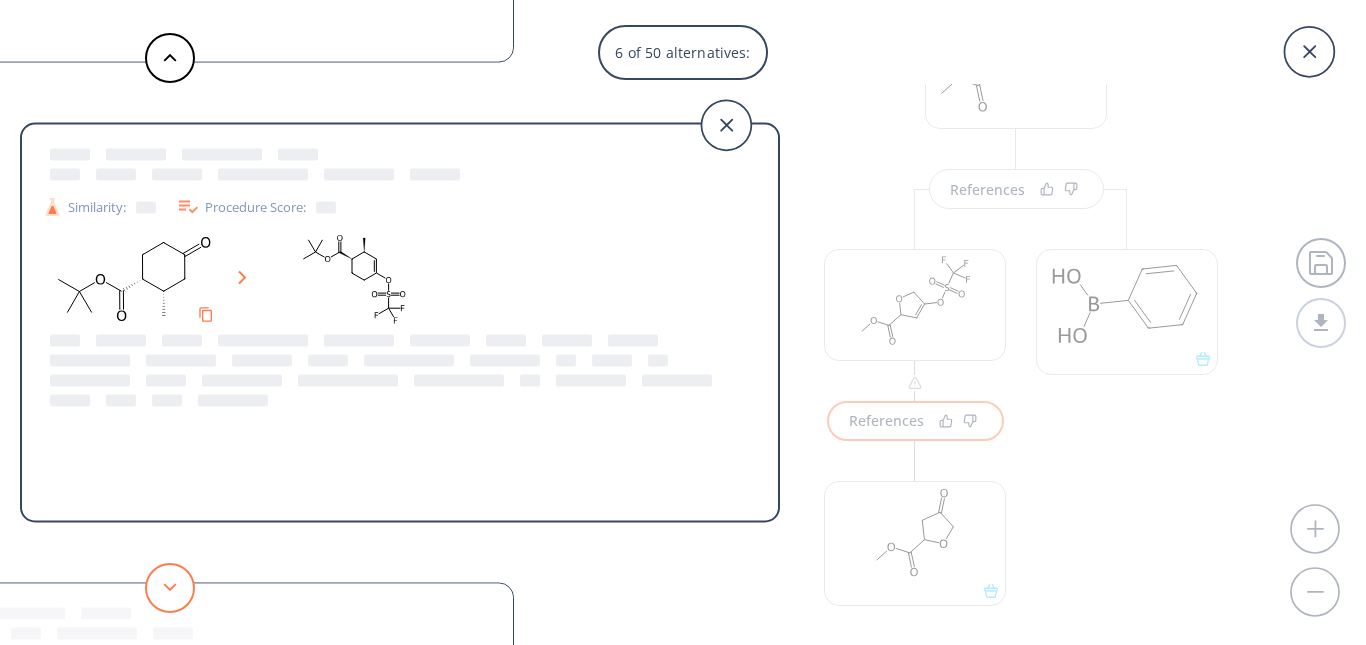 click at bounding box center (170, 588) 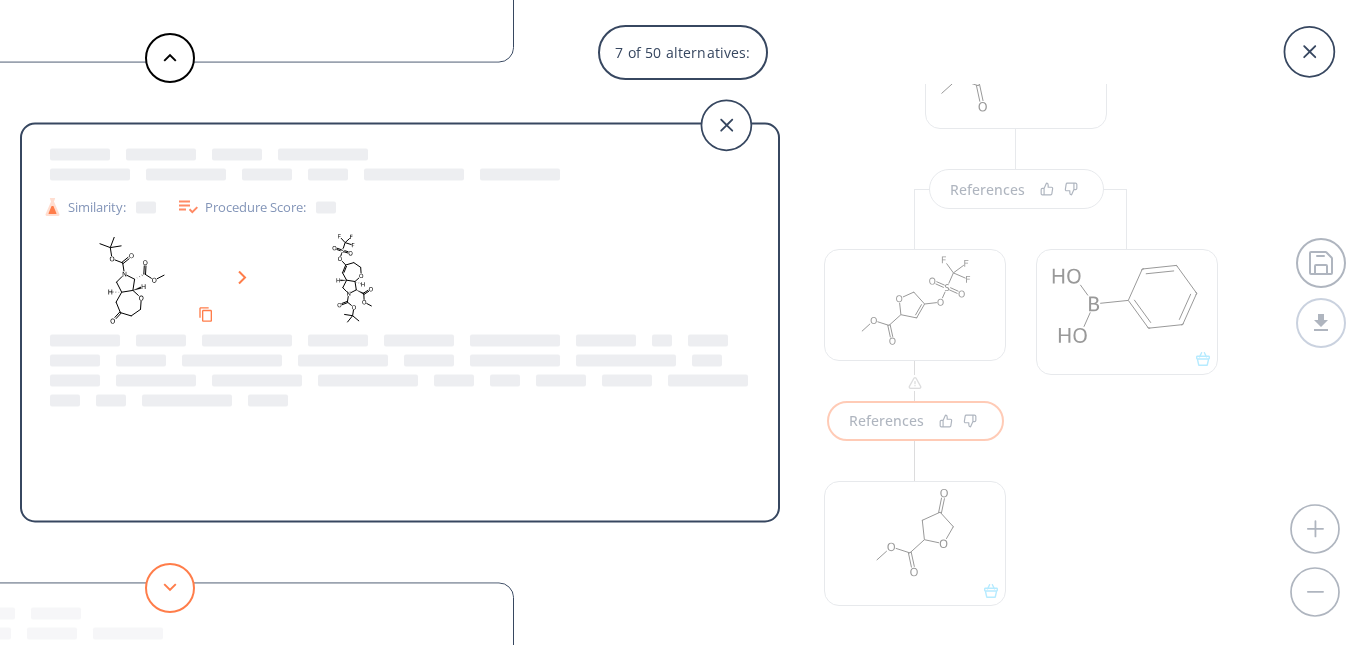 click at bounding box center [170, 588] 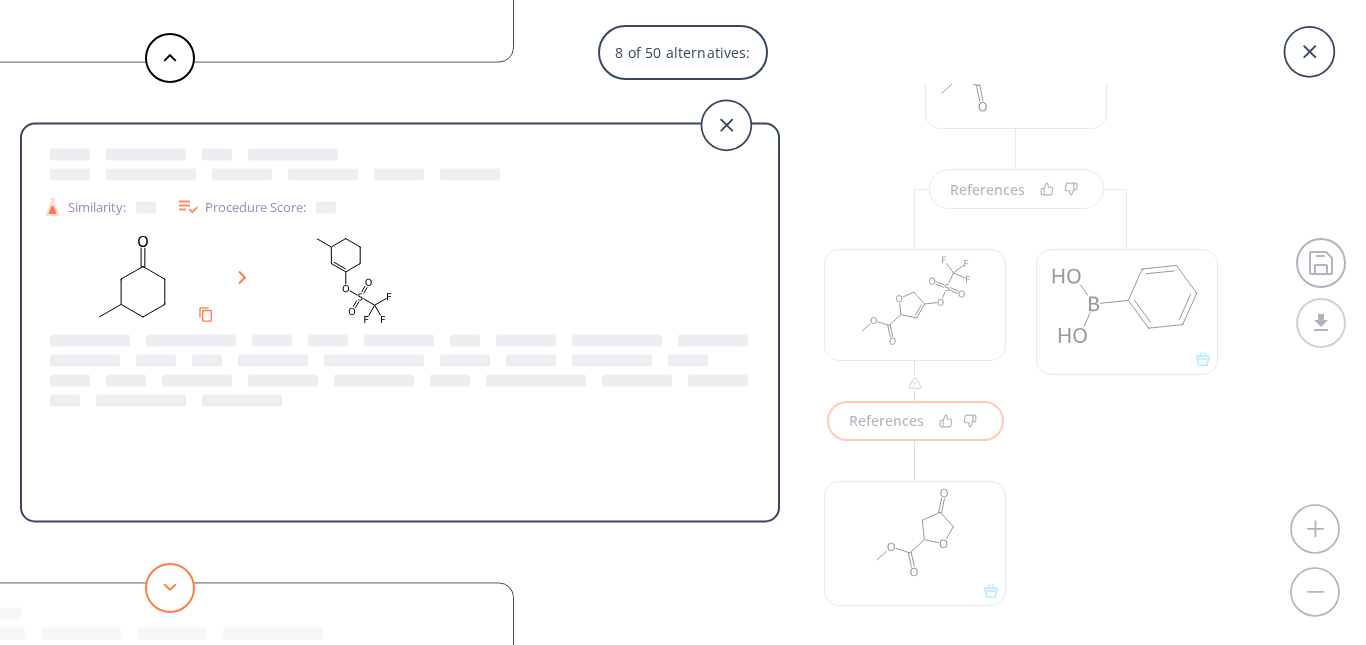 click at bounding box center (170, 588) 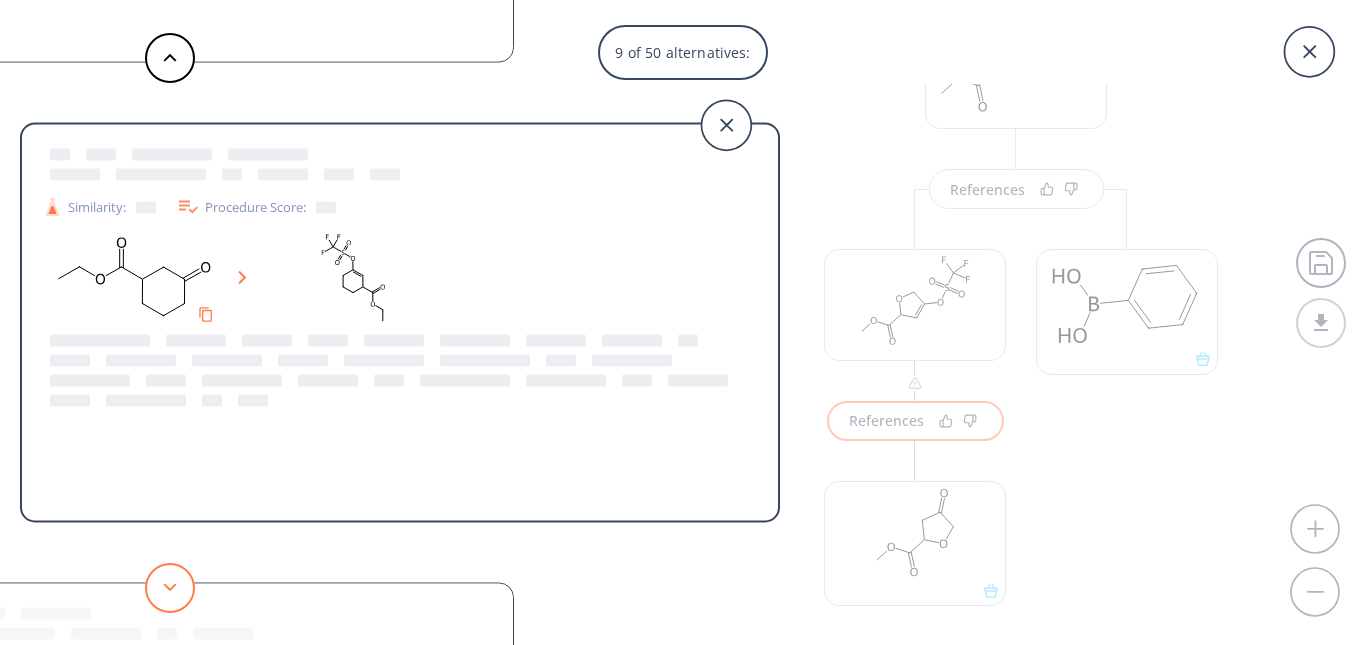 click at bounding box center (170, 588) 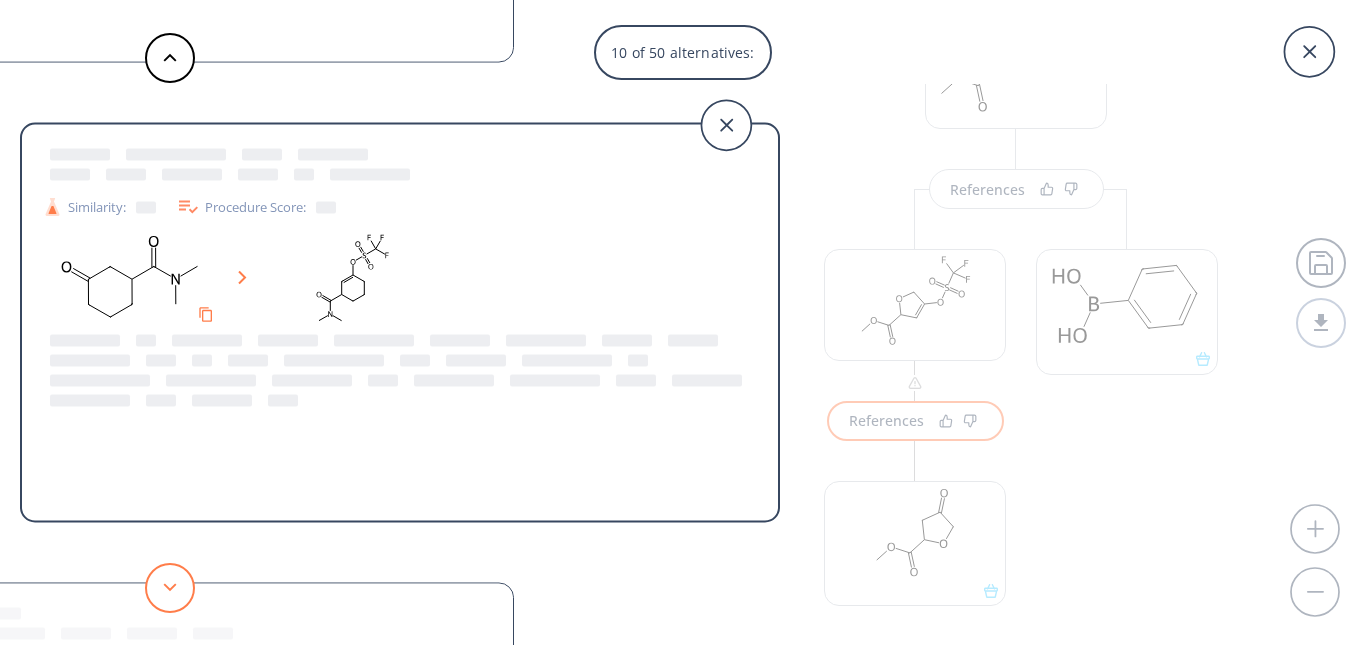 click at bounding box center [170, 588] 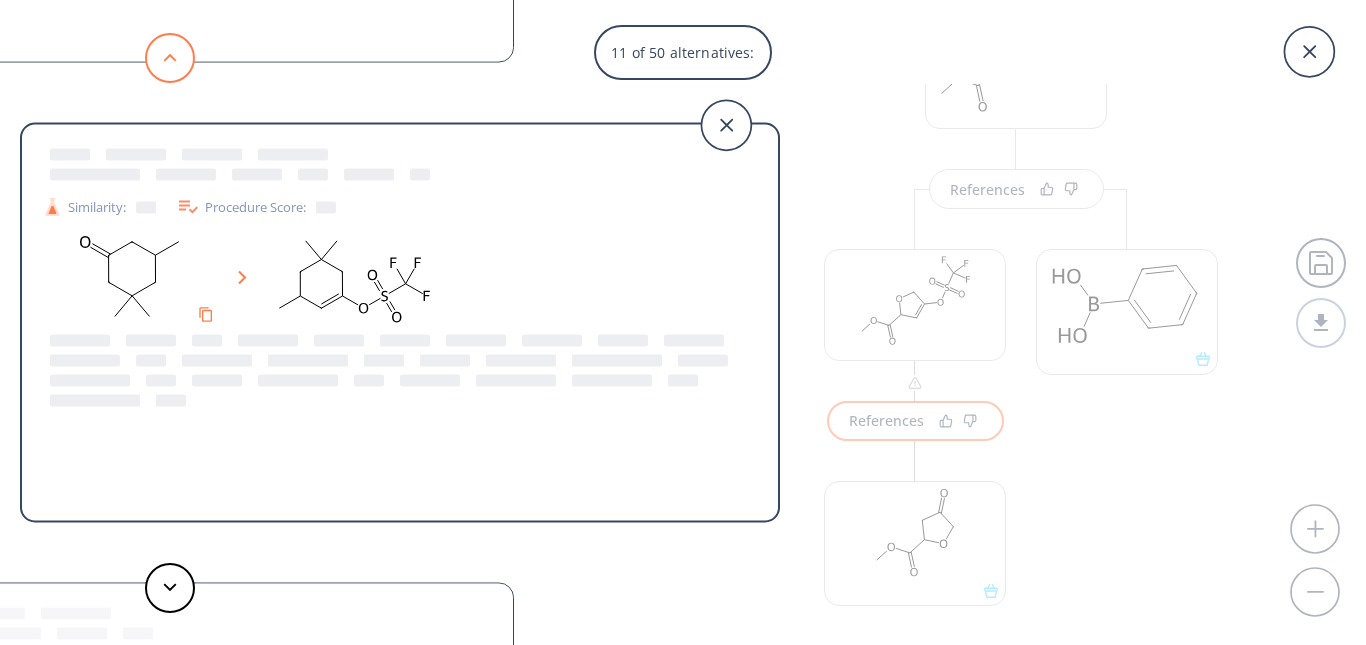 click at bounding box center [170, 58] 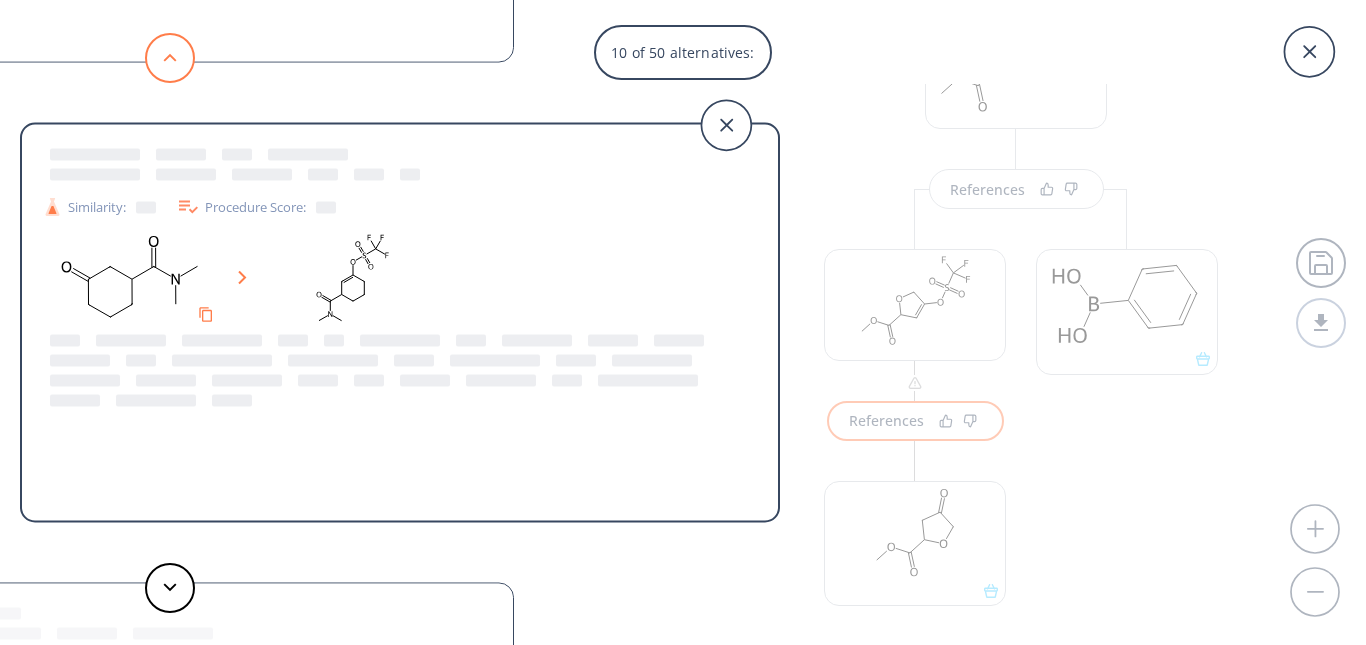 click at bounding box center [170, 58] 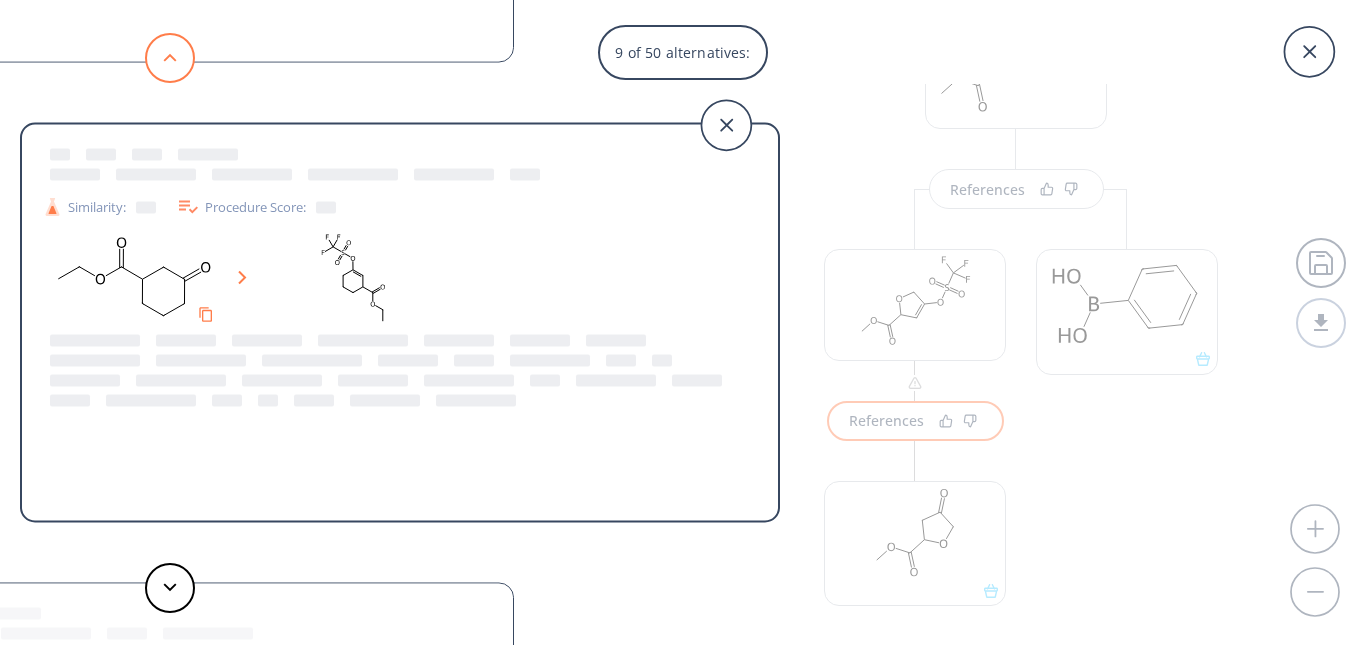 click at bounding box center (170, 58) 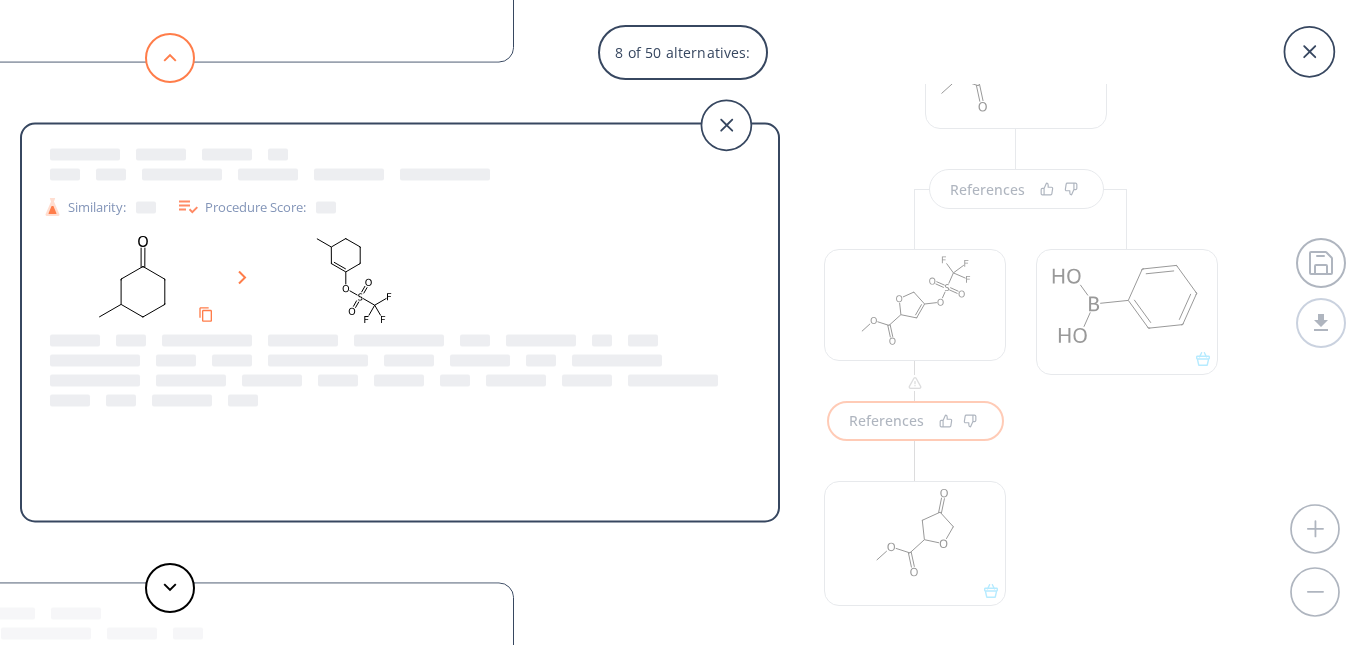 click at bounding box center [170, 58] 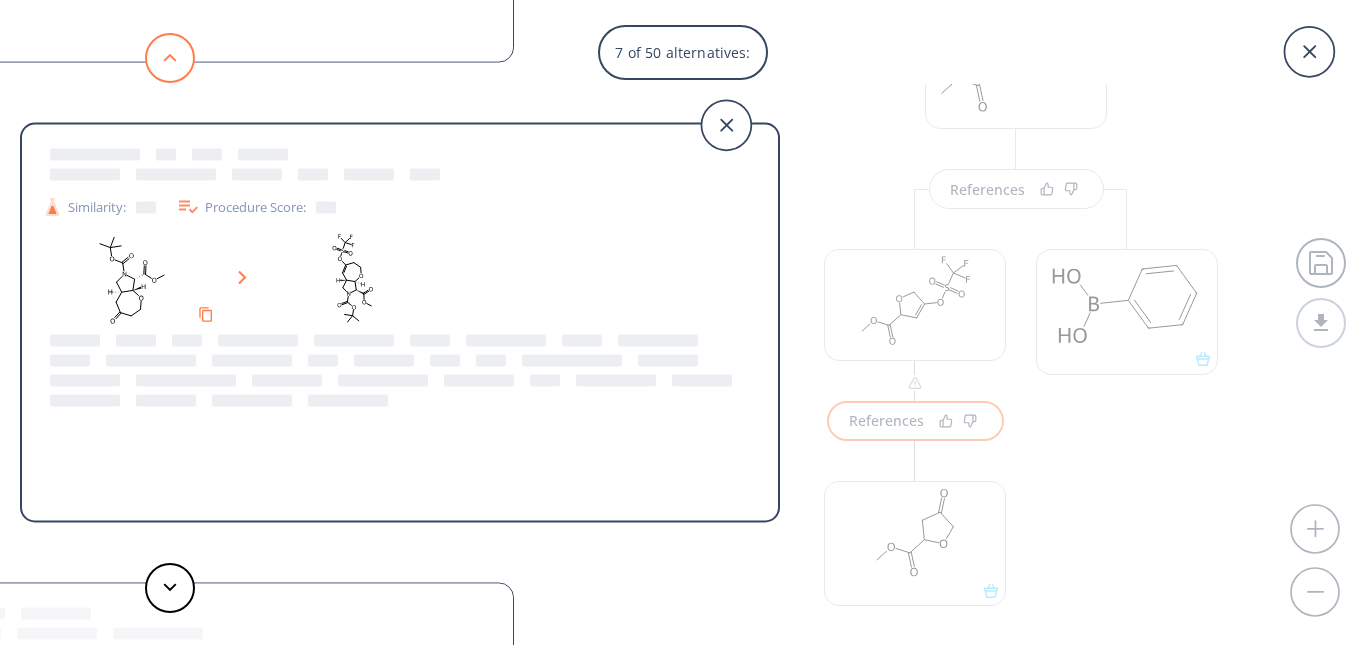 click at bounding box center [170, 58] 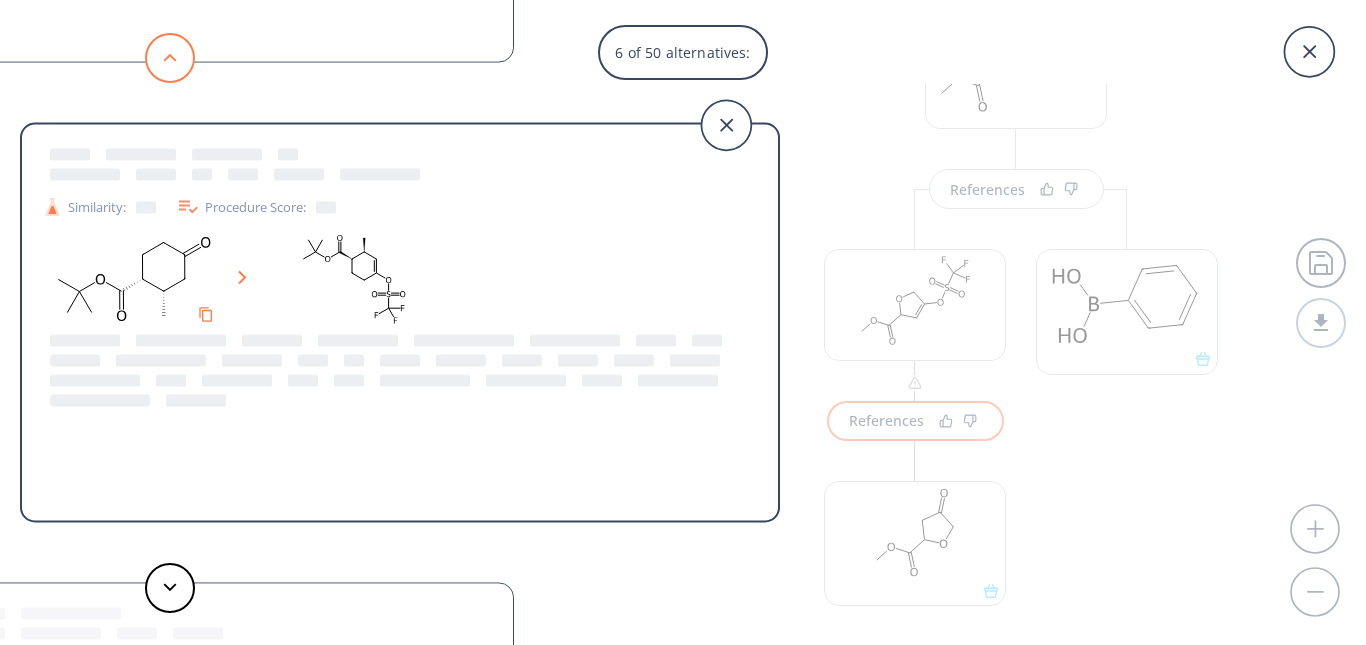 click at bounding box center (170, 58) 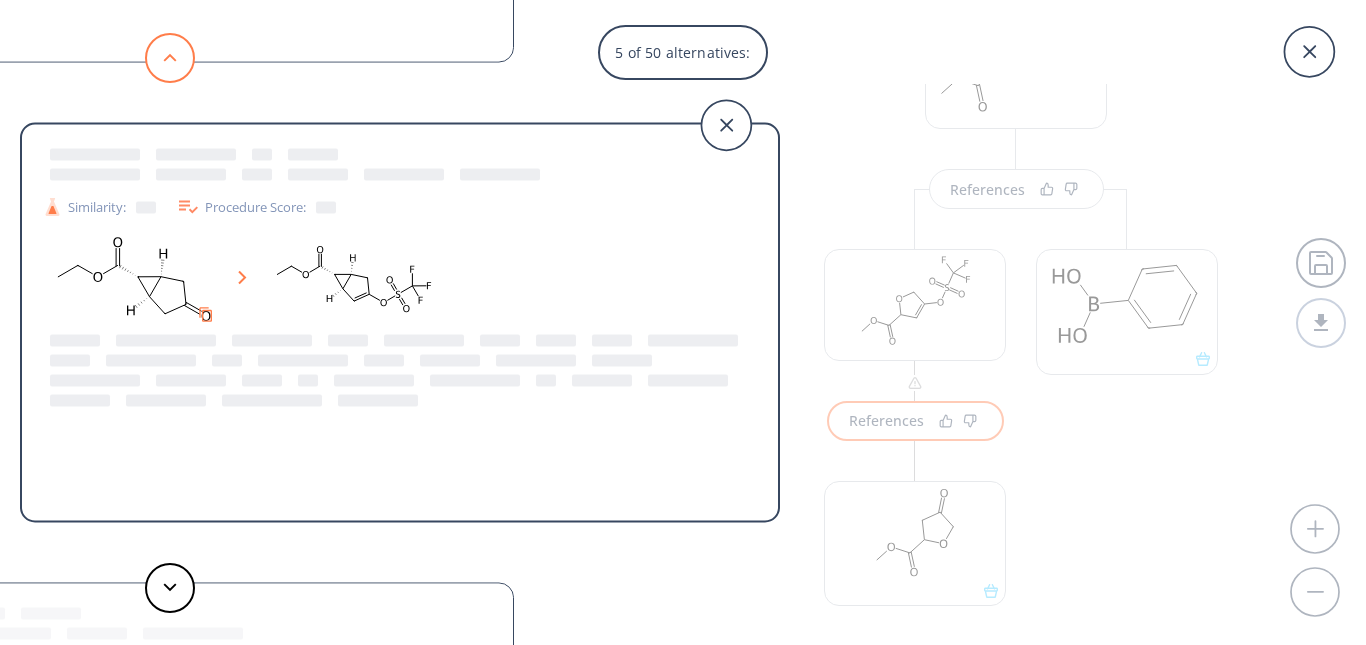 click at bounding box center [170, 58] 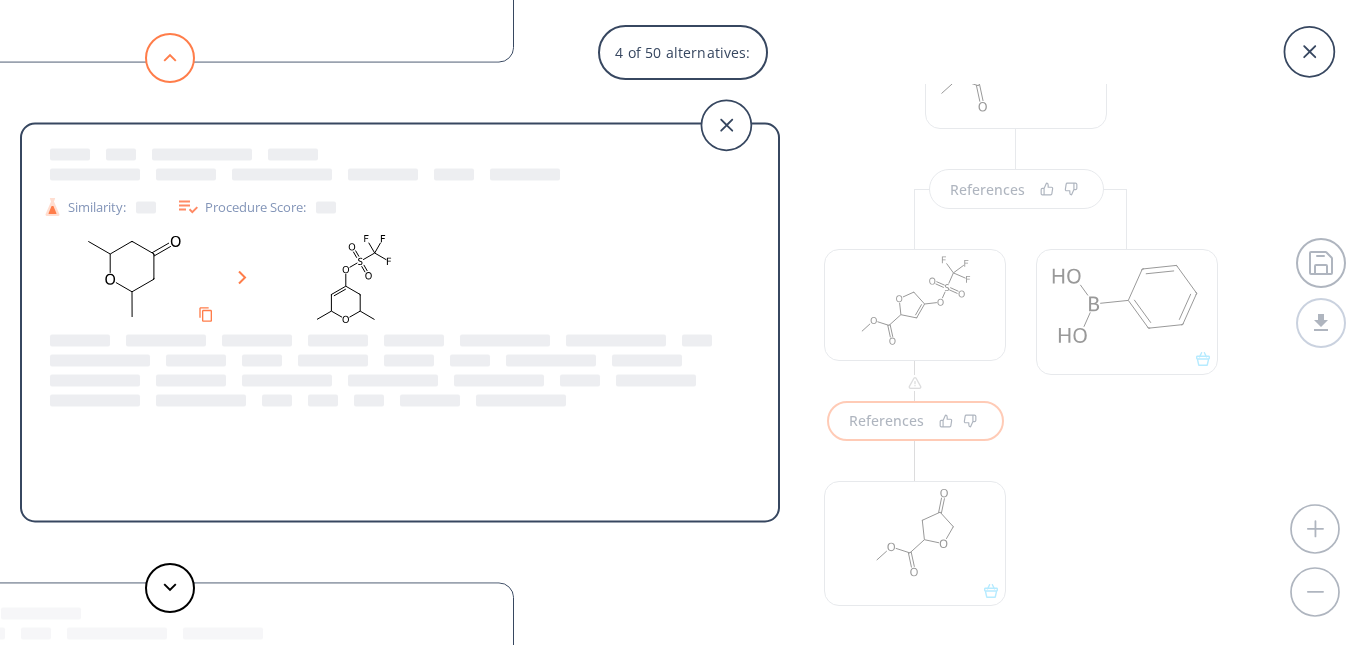 click at bounding box center (170, 58) 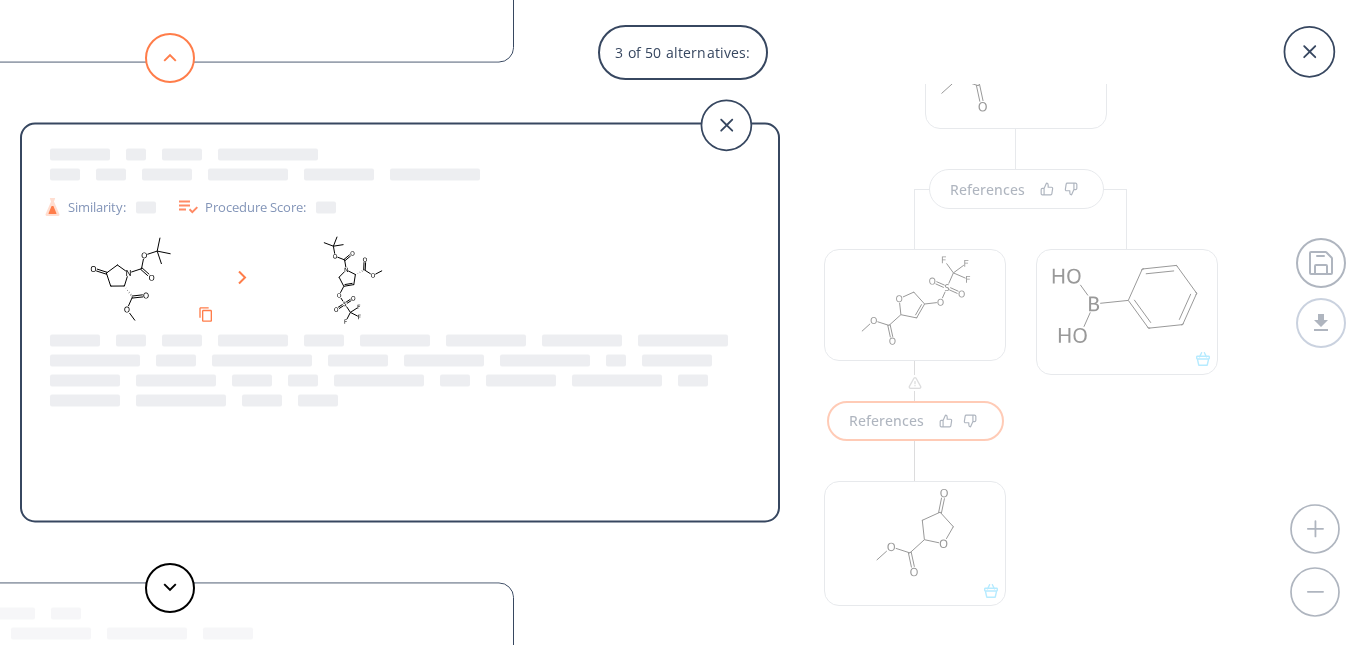 click at bounding box center (170, 58) 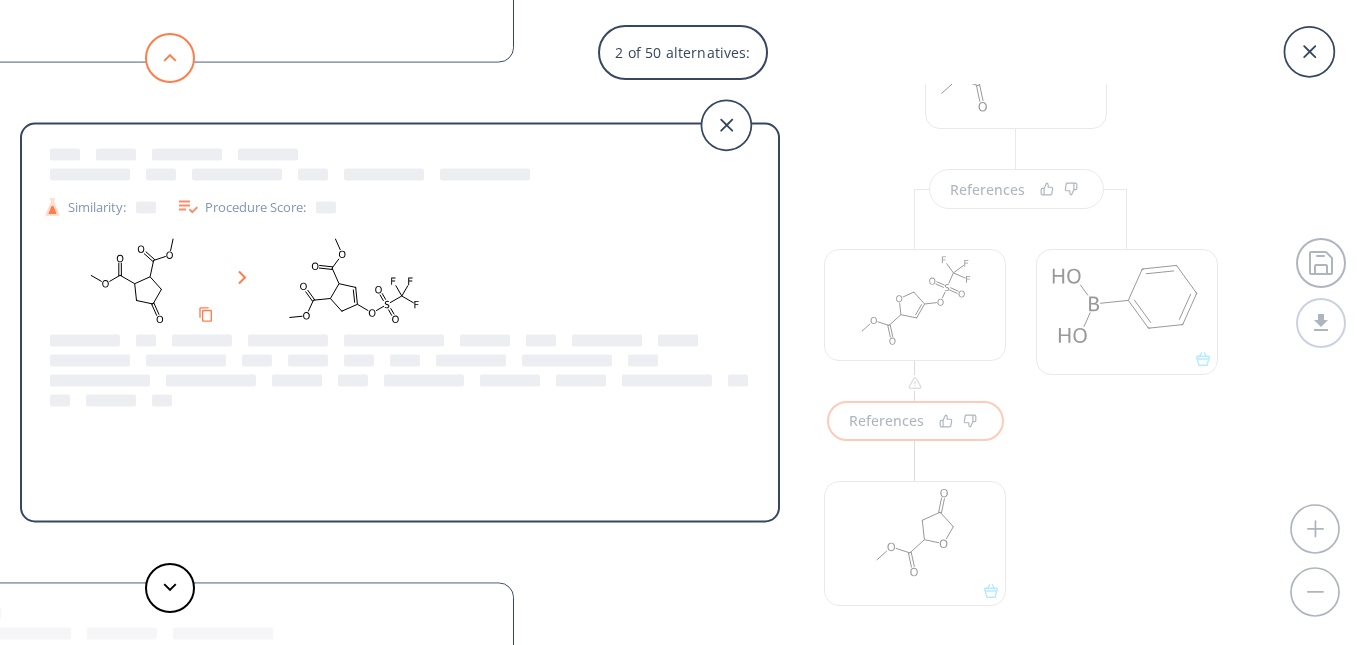 click at bounding box center [170, 58] 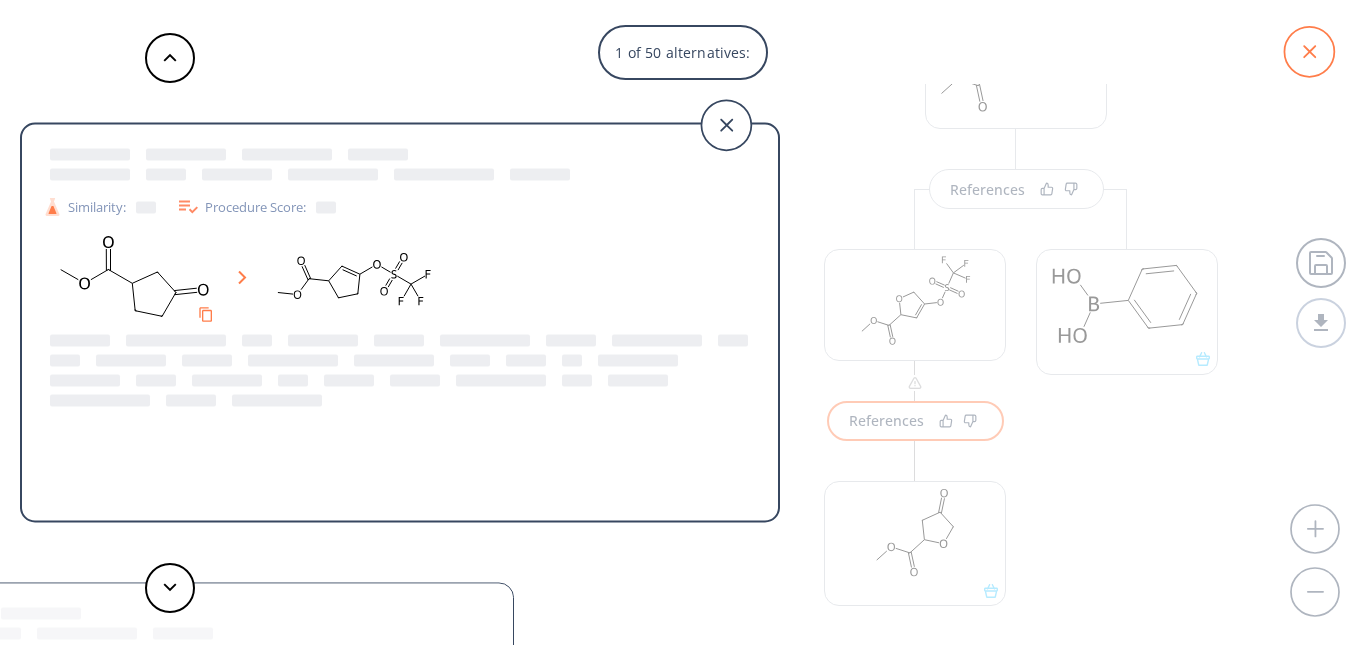 click 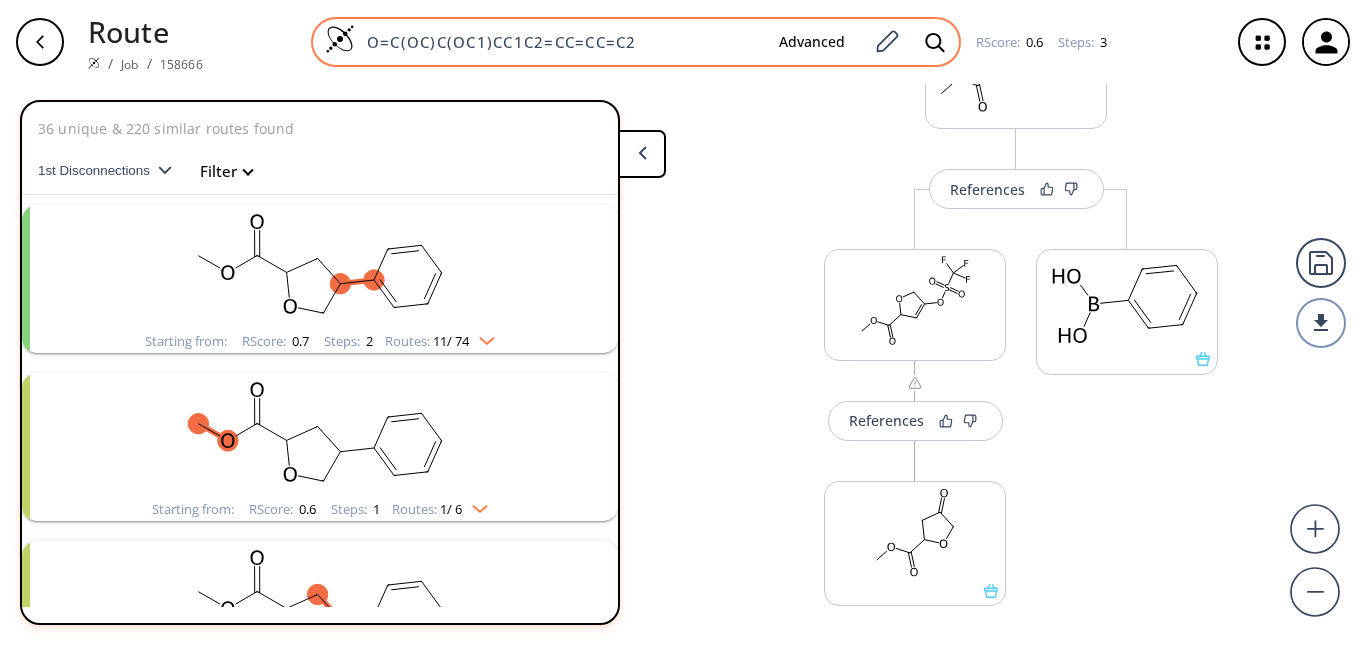 click on "O=C(OC)C(OC1)CC1C2=CC=CC=C2" at bounding box center (559, 42) 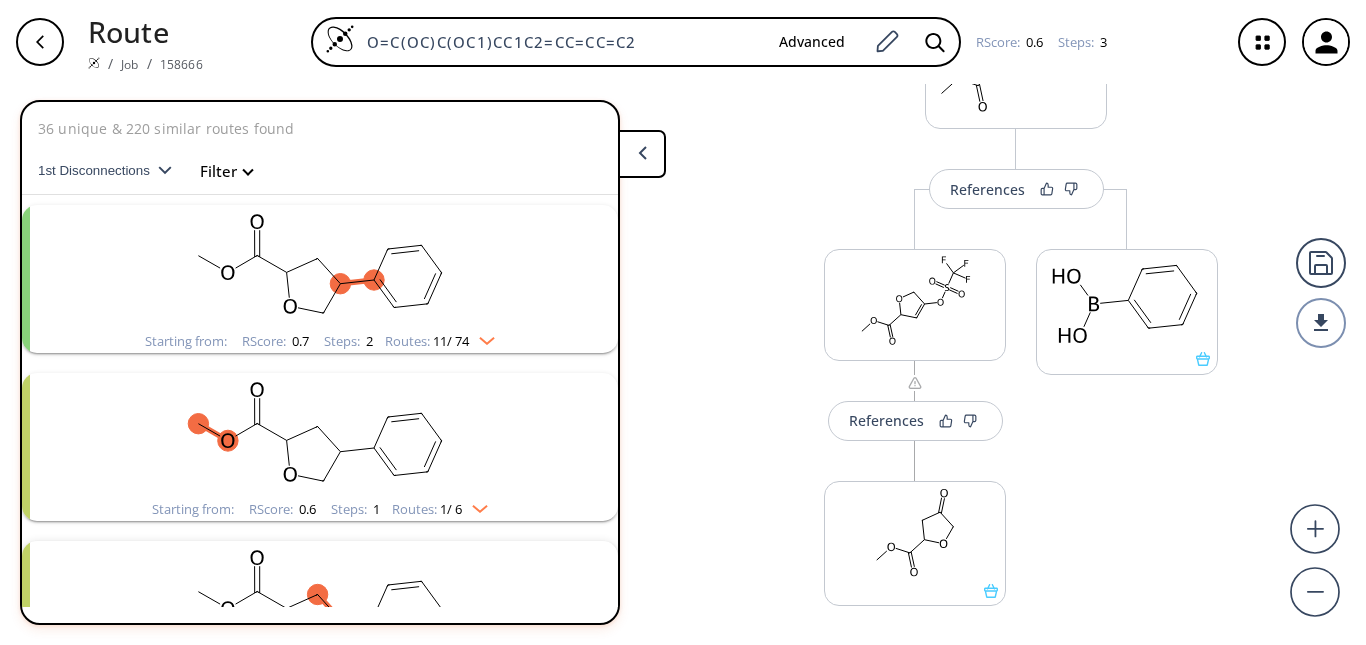 click at bounding box center (40, 42) 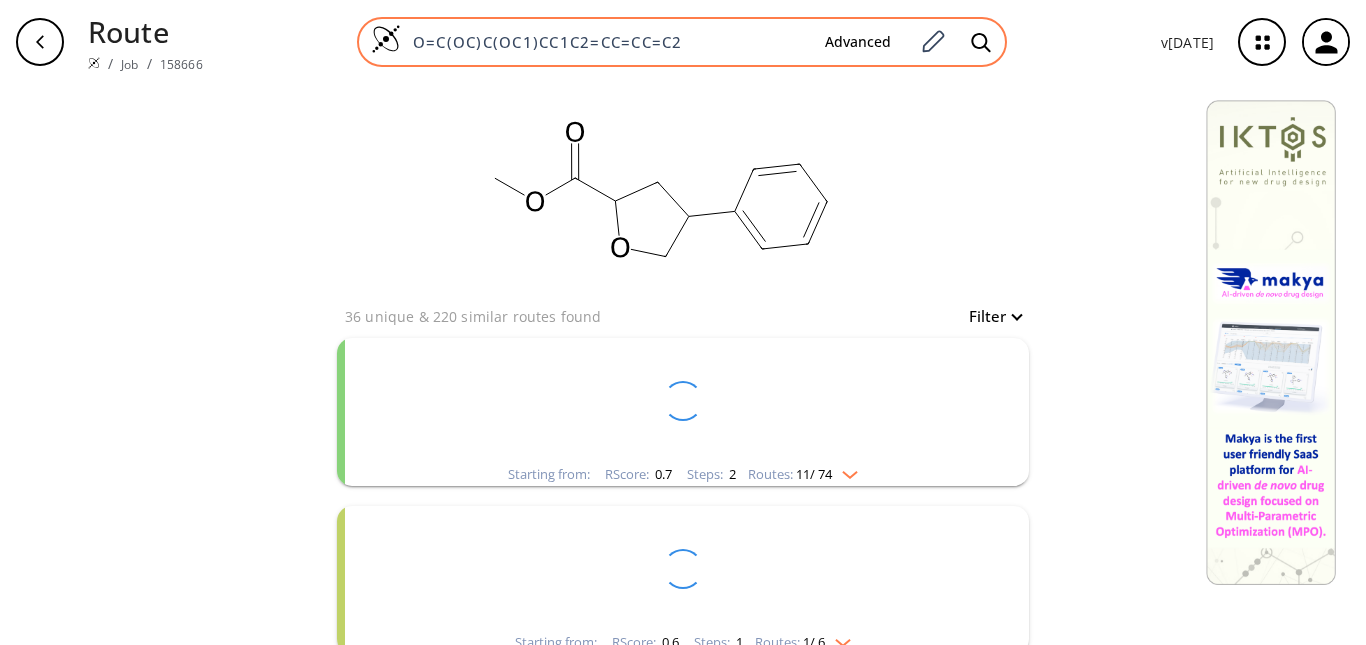 click on "O=C(OC)C(OC1)CC1C2=CC=CC=C2" at bounding box center (605, 42) 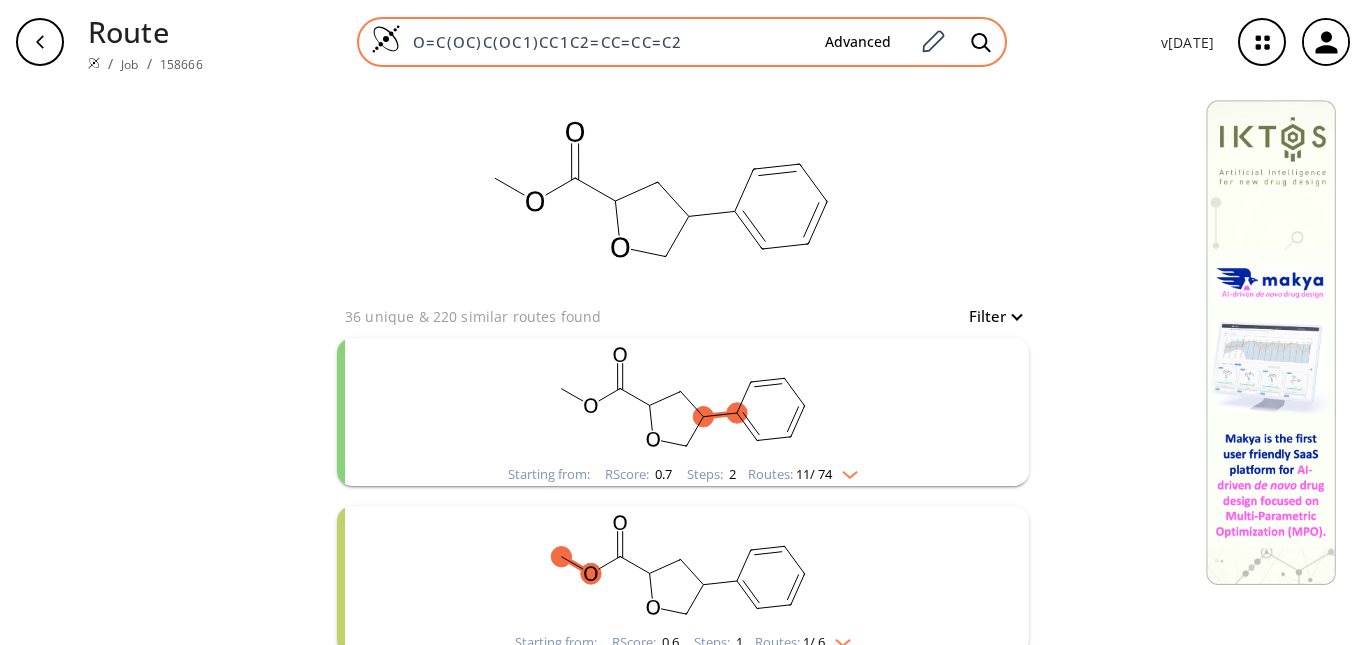 paste on "CC1)C=C1OS(C(F)(F)F)(=O)=O" 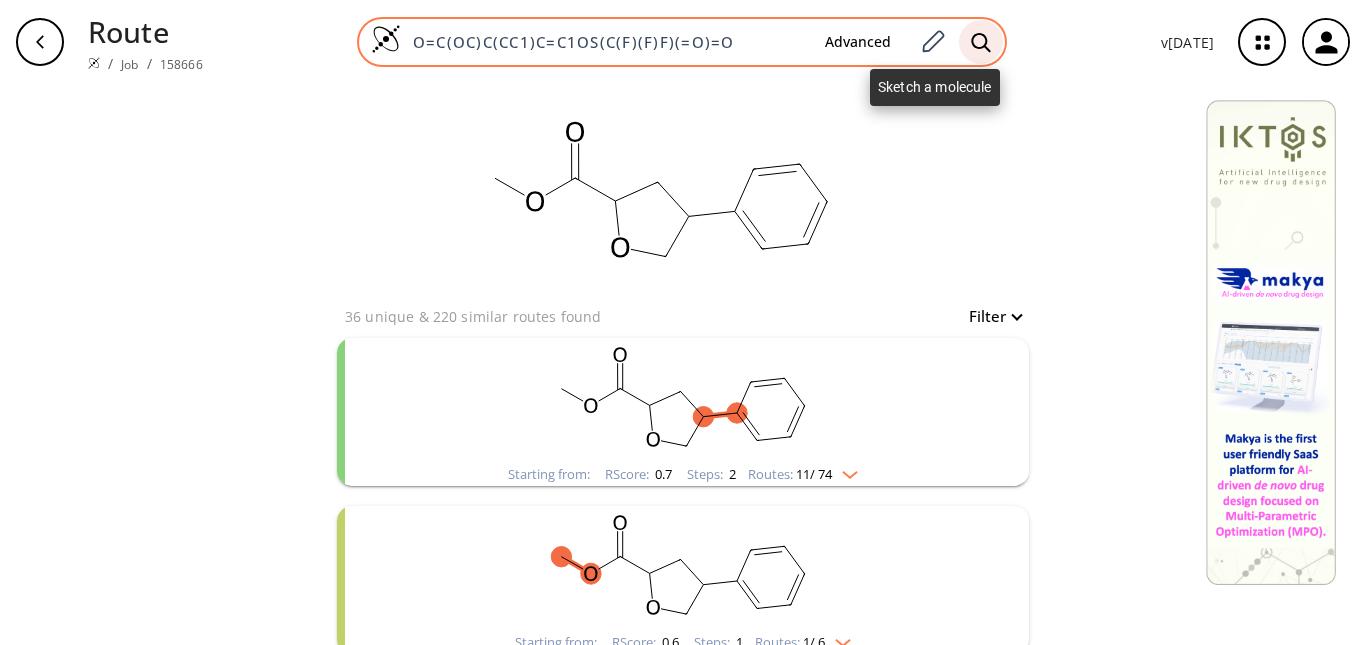 type on "O=C(OC)C(CC1)C=C1OS(C(F)(F)F)(=O)=O" 